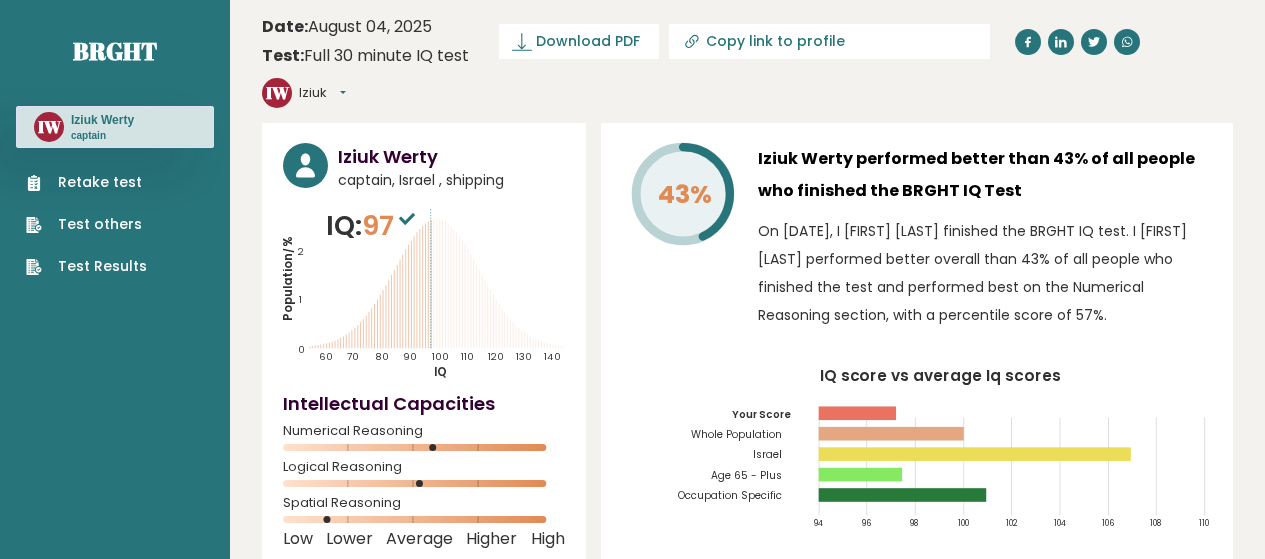 scroll, scrollTop: 0, scrollLeft: 0, axis: both 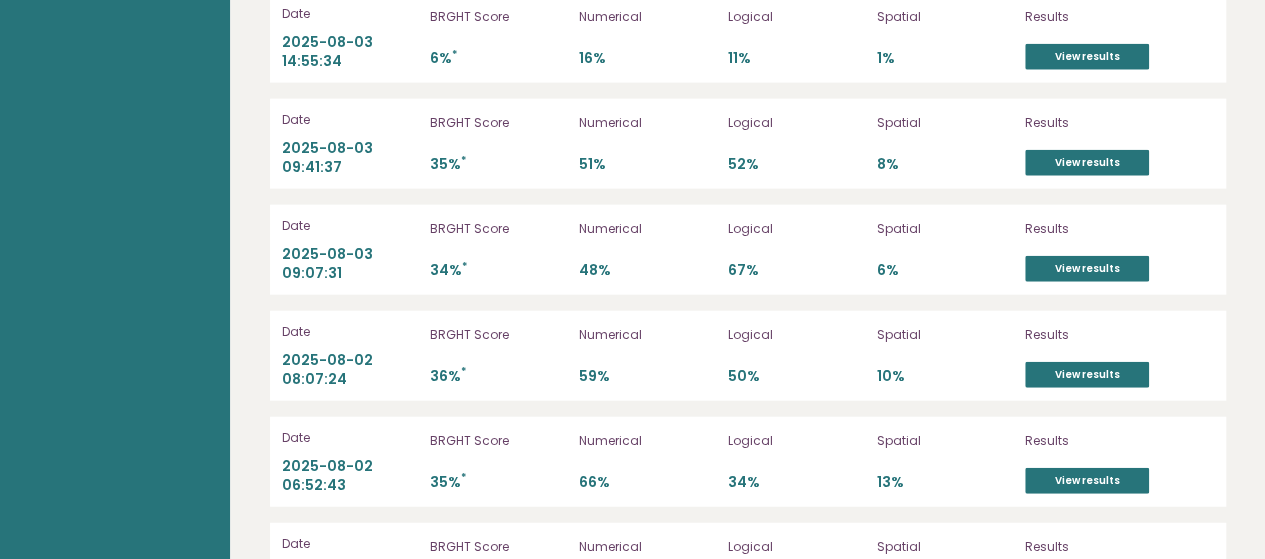 drag, startPoint x: 1271, startPoint y: 35, endPoint x: 1190, endPoint y: 485, distance: 457.2319 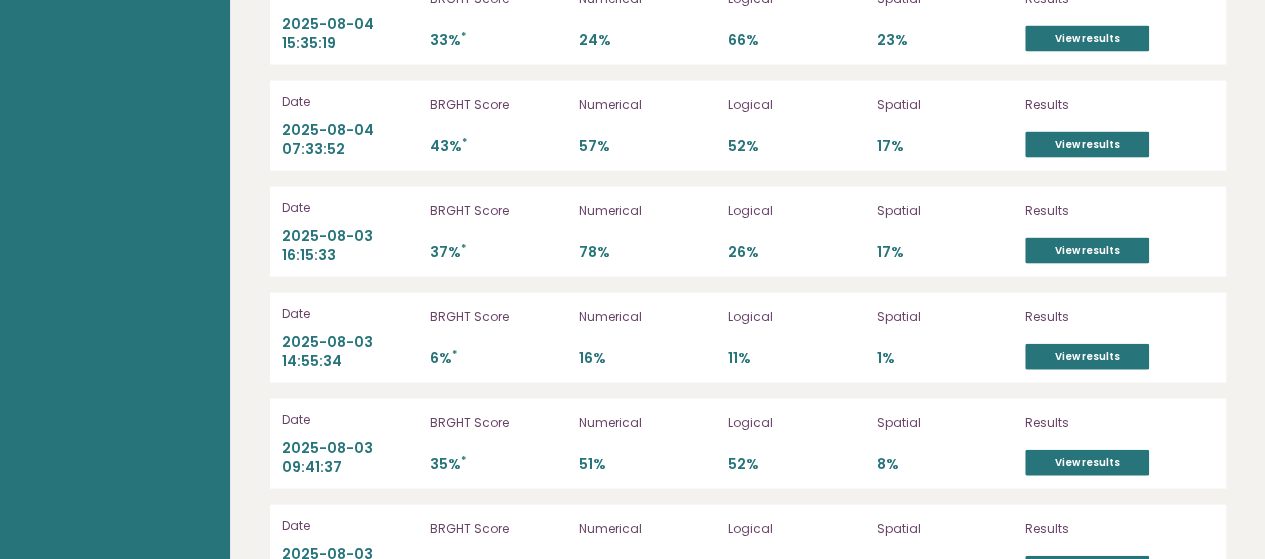 scroll, scrollTop: 5956, scrollLeft: 0, axis: vertical 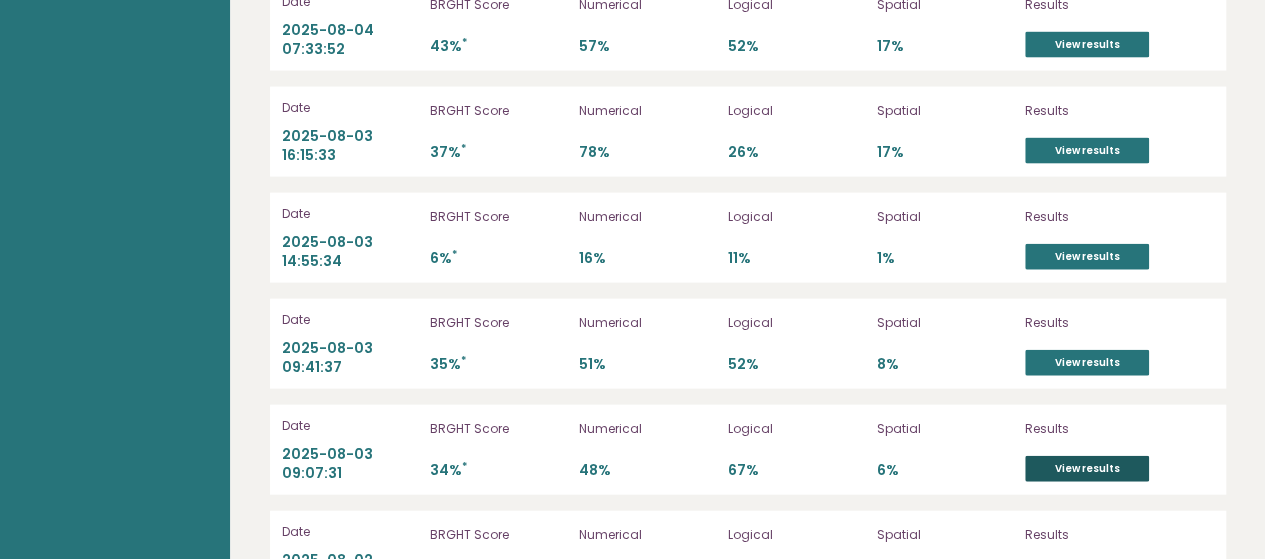click on "View results" at bounding box center [1087, 469] 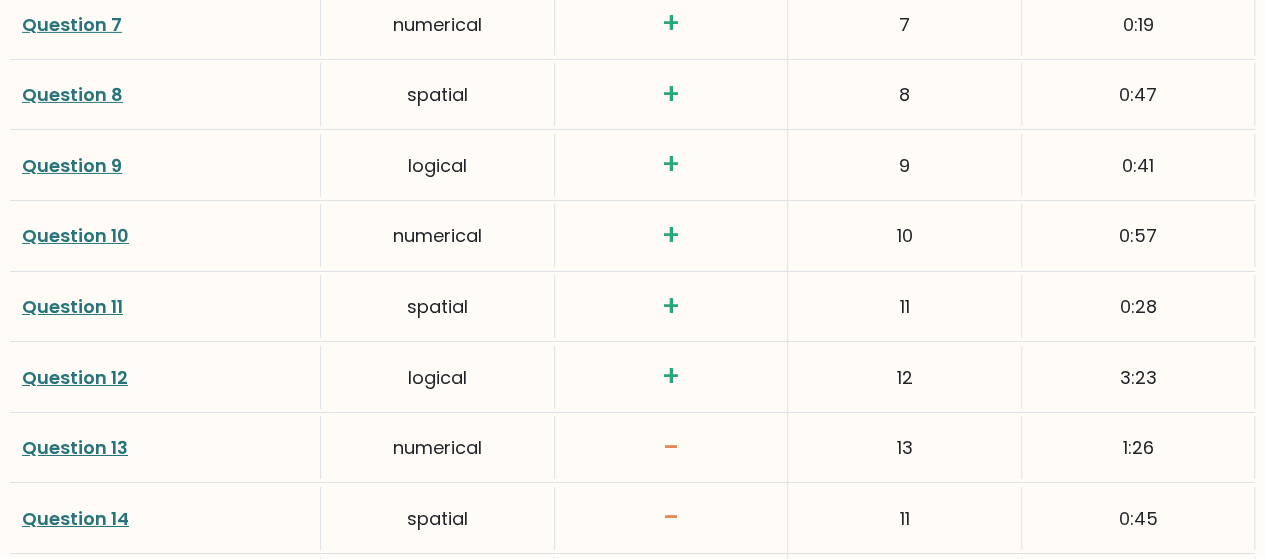 scroll, scrollTop: 3400, scrollLeft: 0, axis: vertical 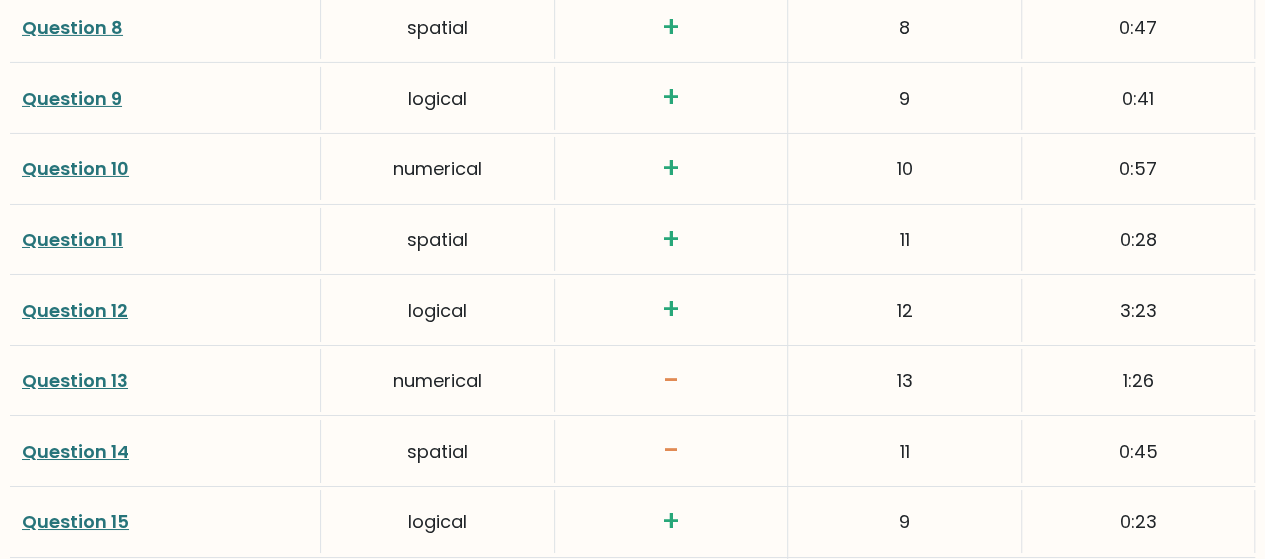 click on "Question 13" at bounding box center (75, 380) 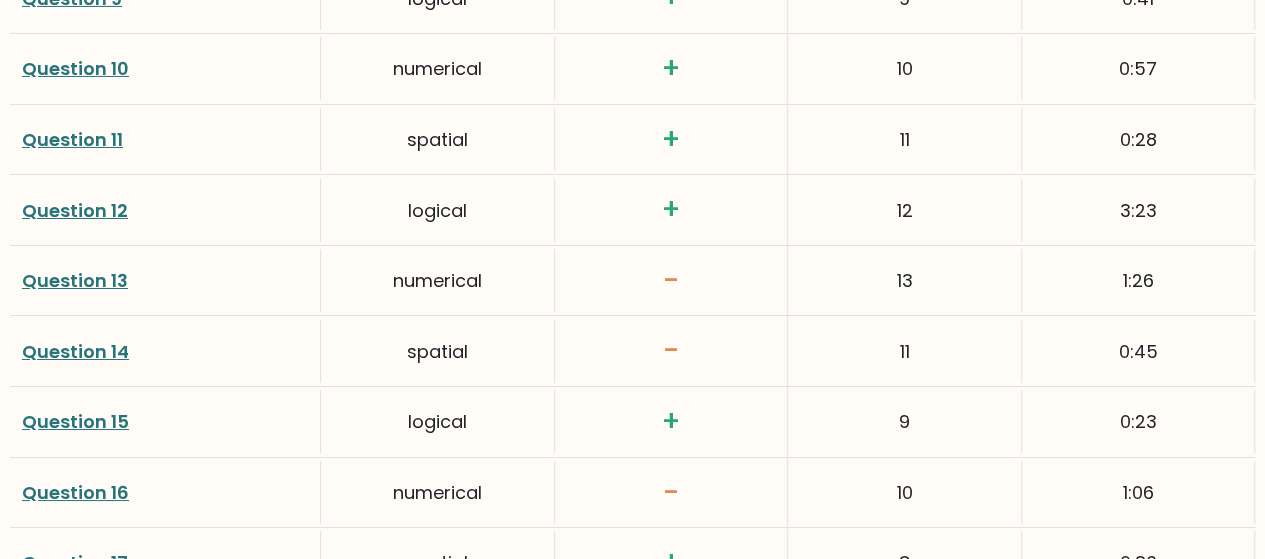 scroll, scrollTop: 3600, scrollLeft: 0, axis: vertical 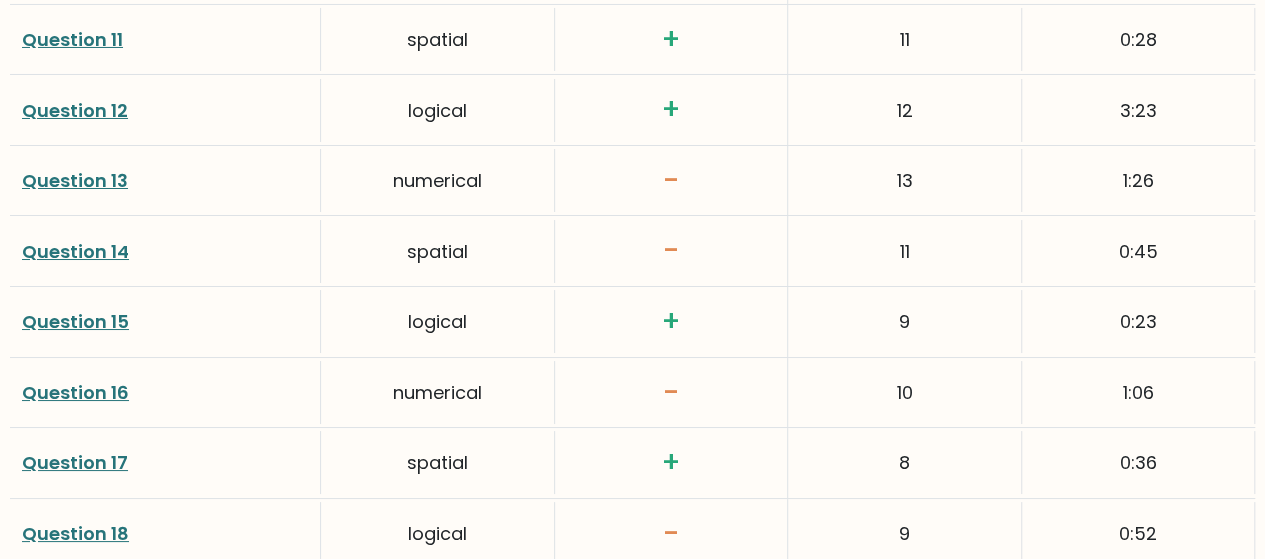 click on "Question 16" at bounding box center (75, 392) 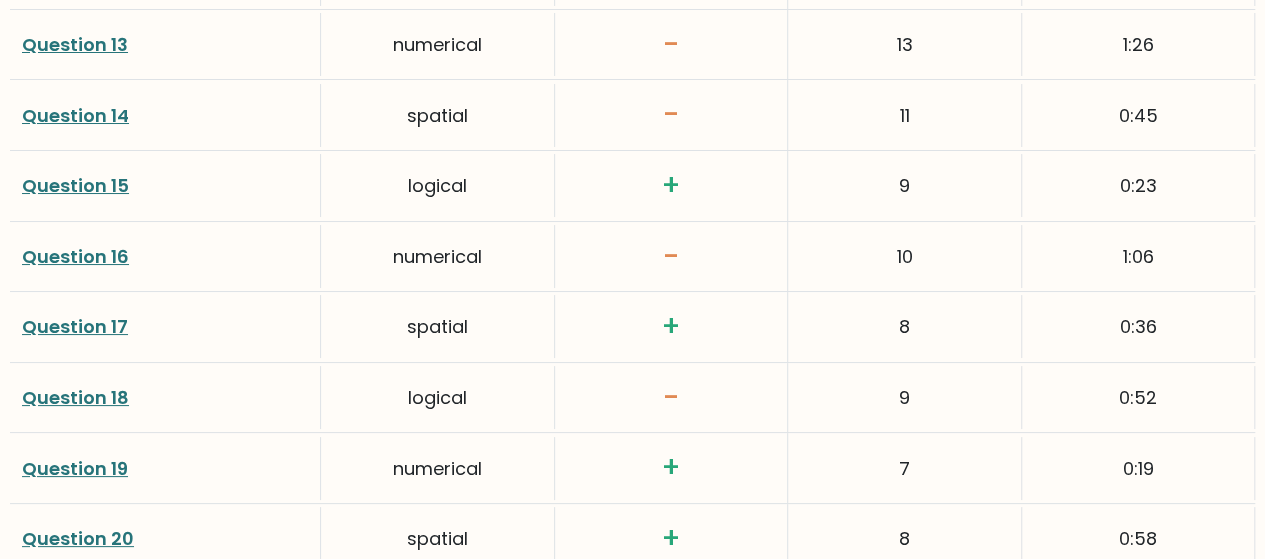 scroll, scrollTop: 3800, scrollLeft: 0, axis: vertical 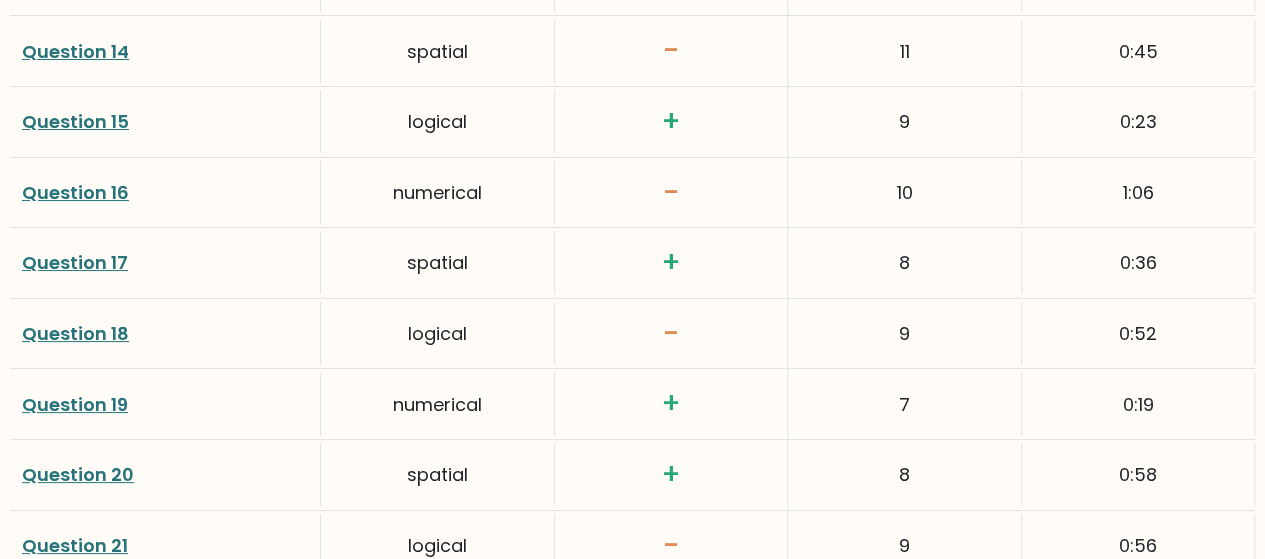 click on "Question 18" at bounding box center [75, 333] 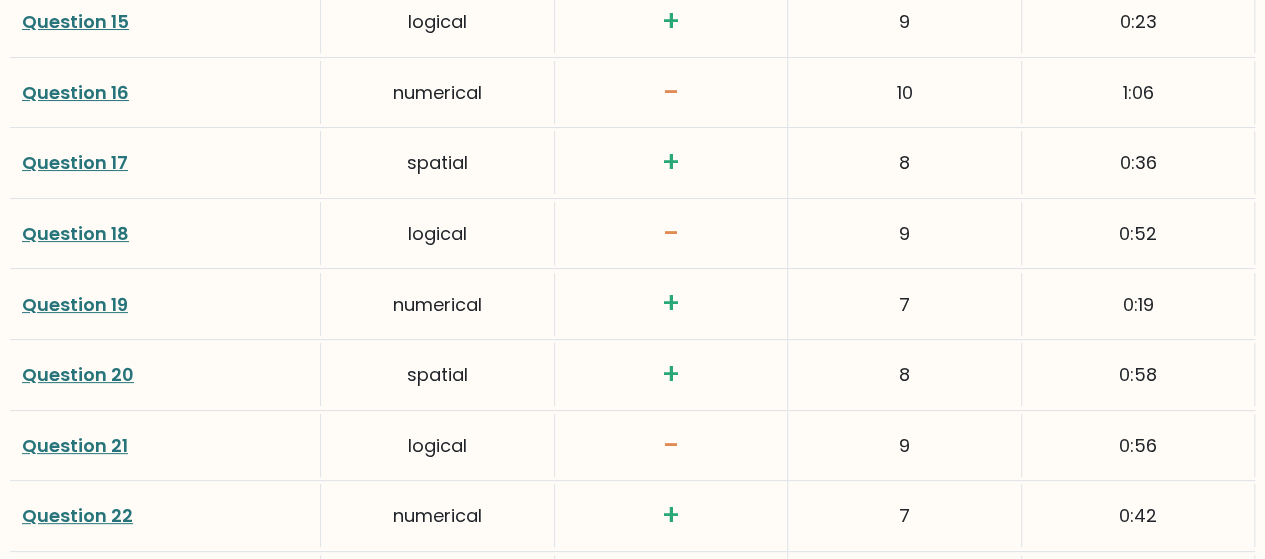 scroll, scrollTop: 4000, scrollLeft: 0, axis: vertical 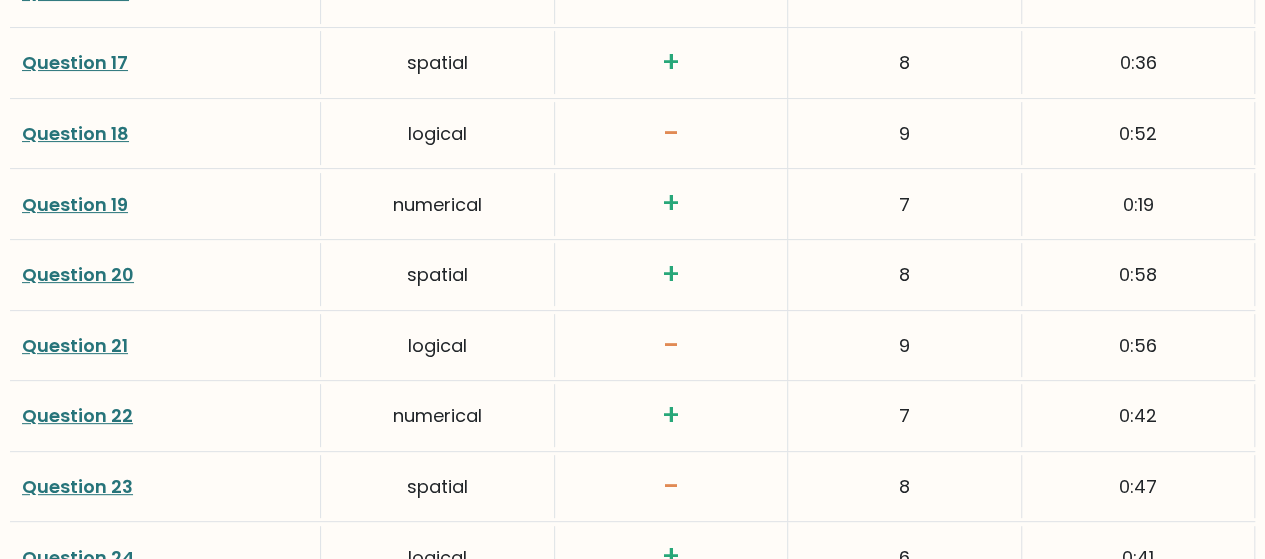 click on "Question 21" at bounding box center (75, 345) 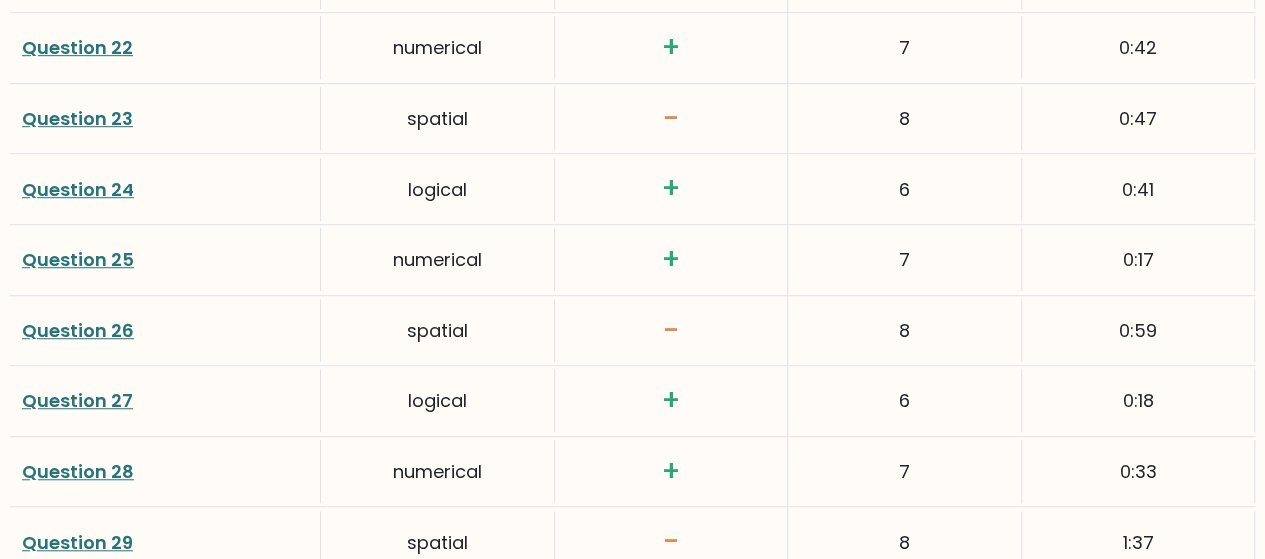 scroll, scrollTop: 4400, scrollLeft: 0, axis: vertical 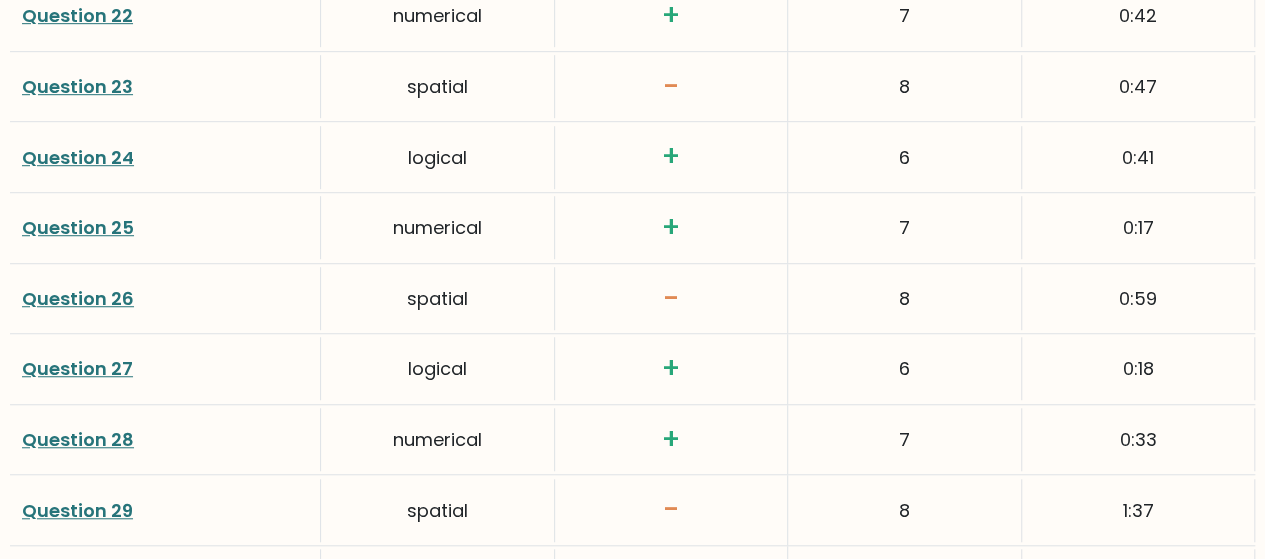 click on "Question 26" at bounding box center (78, 298) 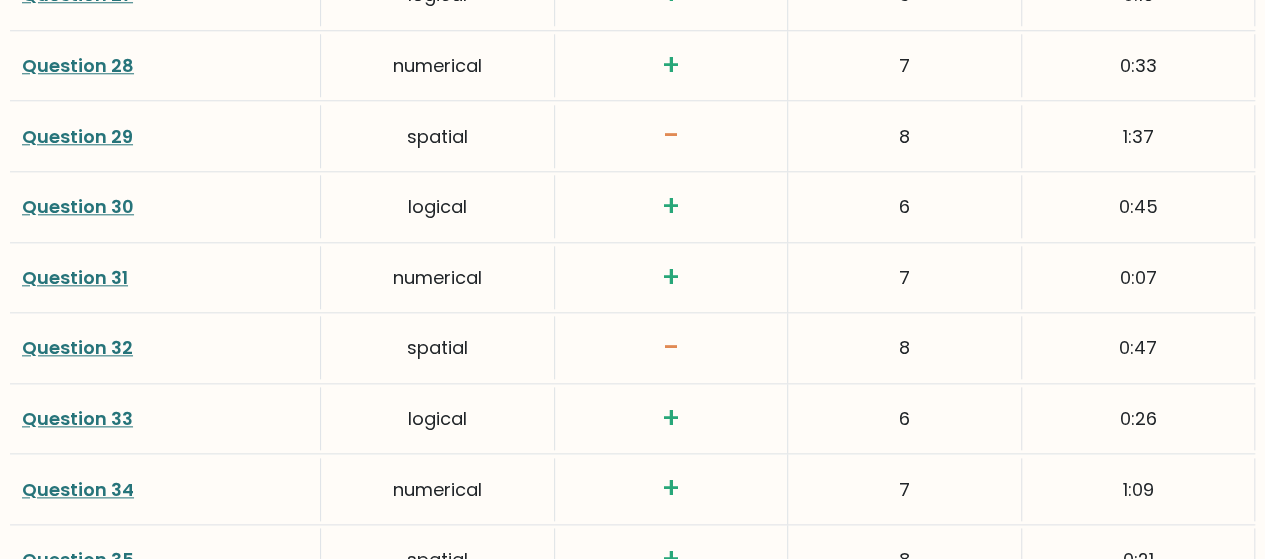 scroll, scrollTop: 4800, scrollLeft: 0, axis: vertical 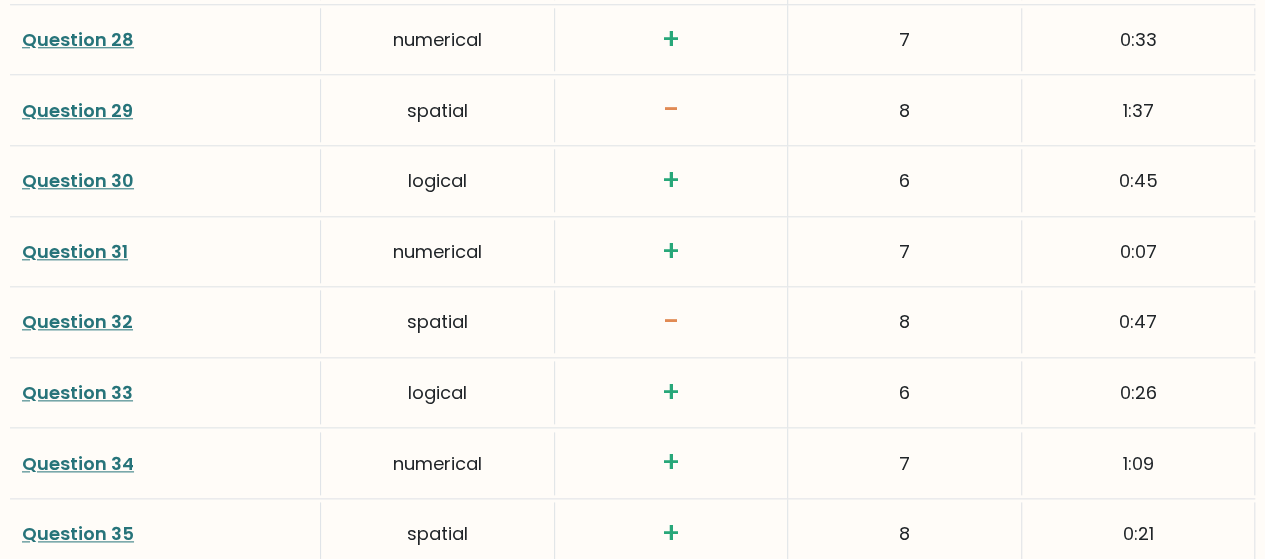 click on "Question 32" at bounding box center [77, 321] 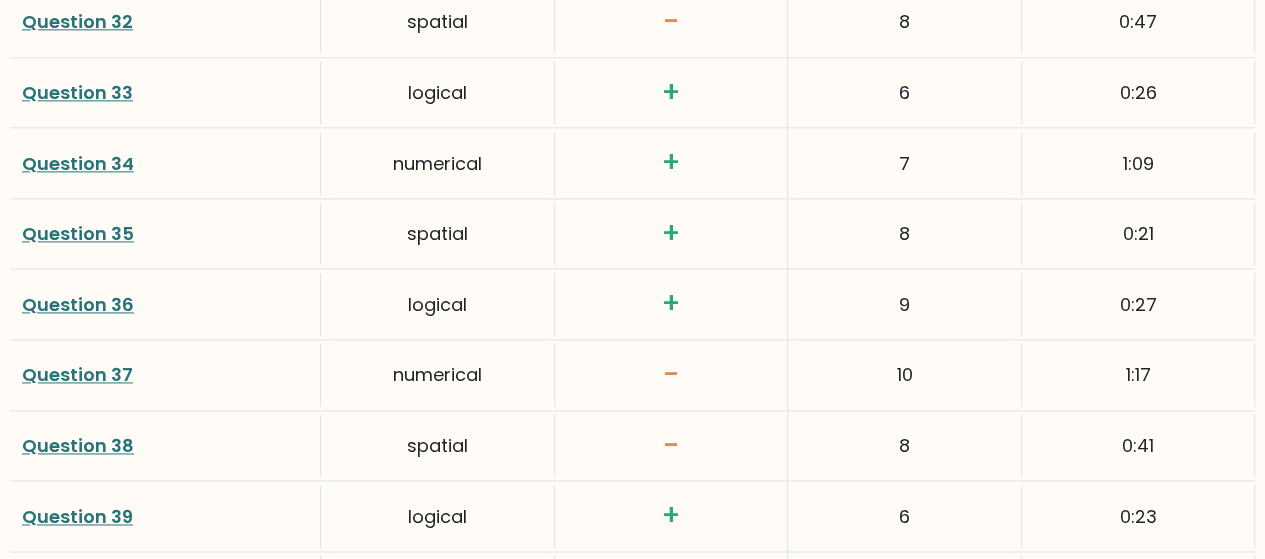 scroll, scrollTop: 5200, scrollLeft: 0, axis: vertical 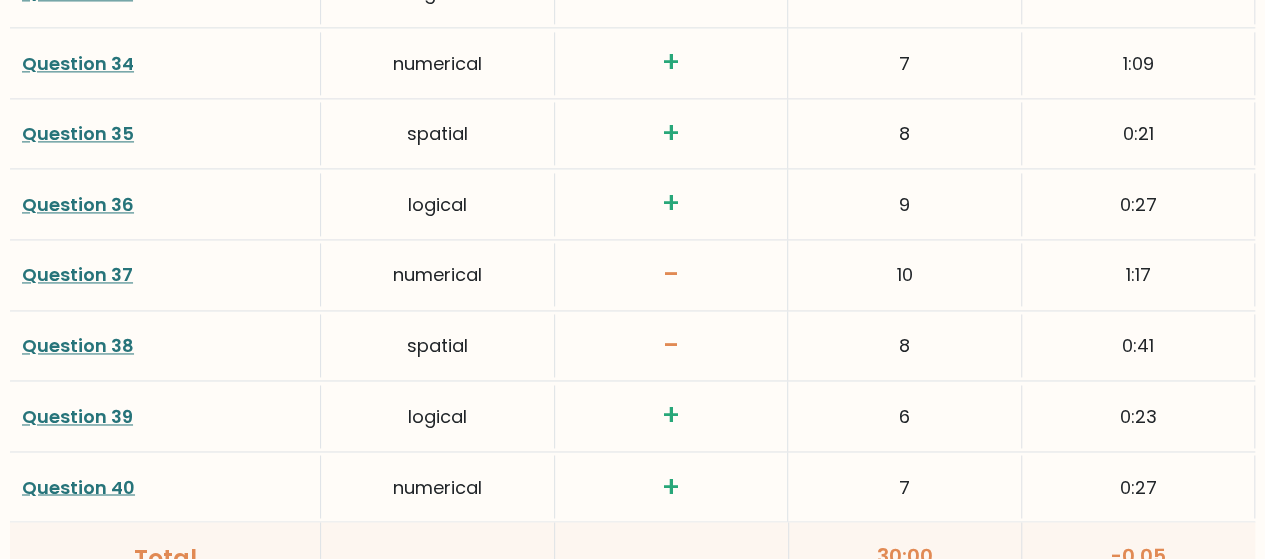 click on "Question 37" at bounding box center [77, 274] 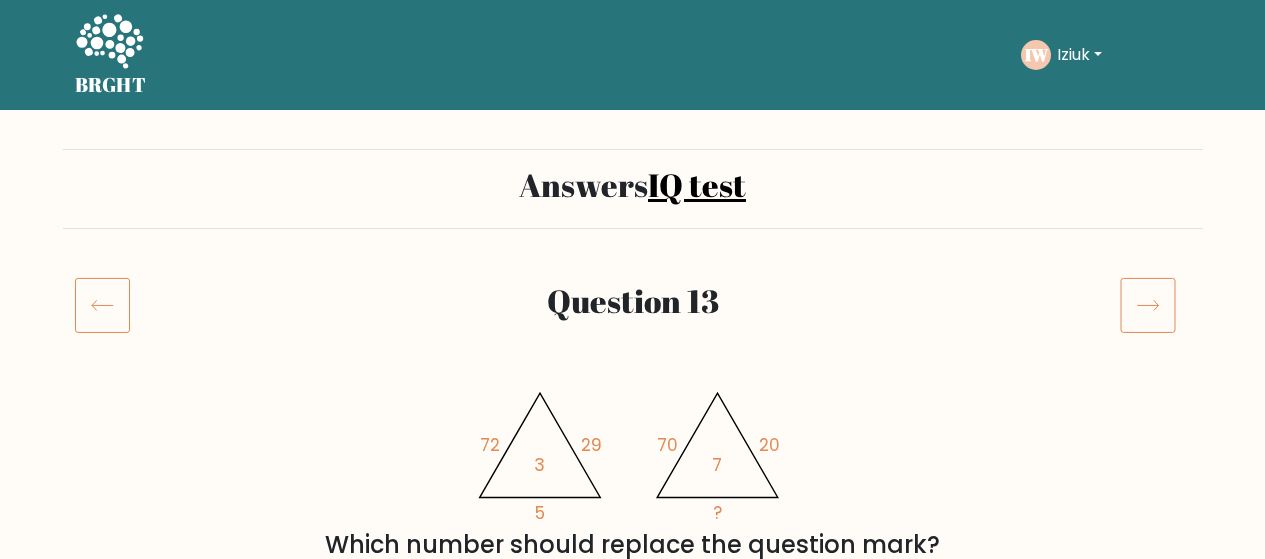 scroll, scrollTop: 0, scrollLeft: 0, axis: both 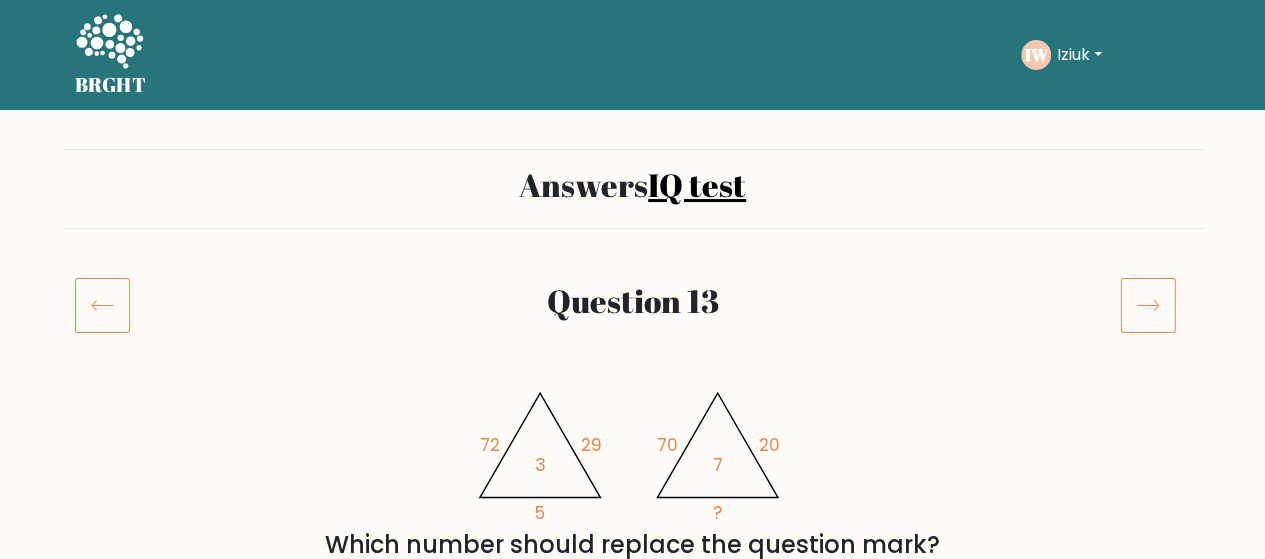 click on "Answers  IQ test
Question 13
@import url('https://fonts.googleapis.com/css?family=Abril+Fatface:400,100,100italic,300,300italic,400italic,500,500italic,700,700italic,900,900italic');                        72       29       5       3                                       @import url('https://fonts.googleapis.com/css?family=Abril+Fatface:400,100,100italic,300,300italic,400italic,500,500italic,700,700italic,900,900italic');                        70       20       ?       7         a." at bounding box center (632, 1738) 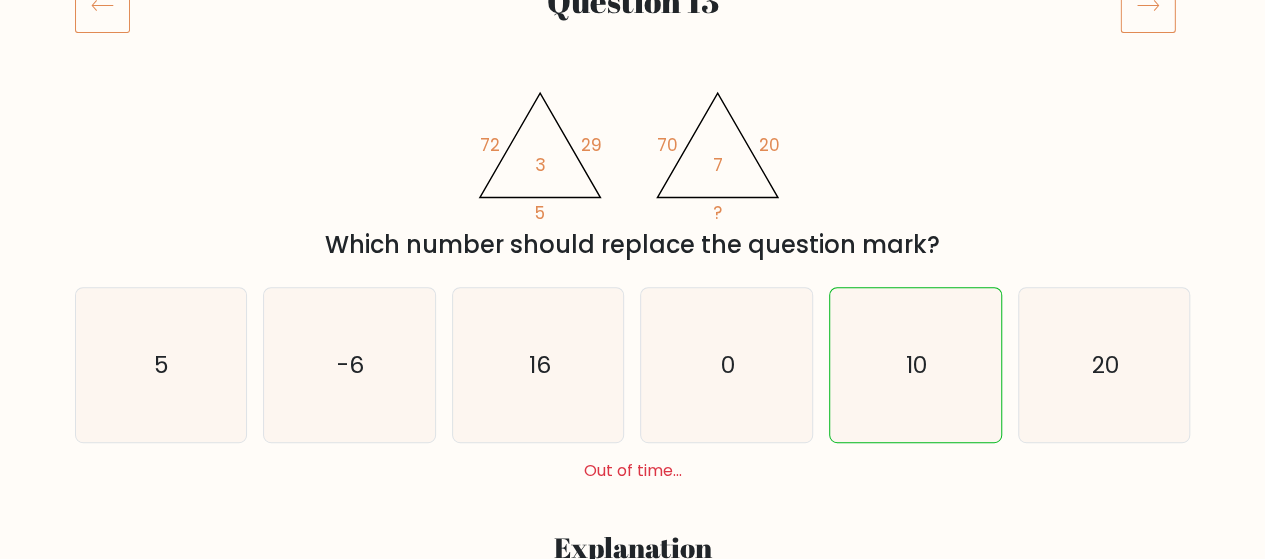 scroll, scrollTop: 0, scrollLeft: 0, axis: both 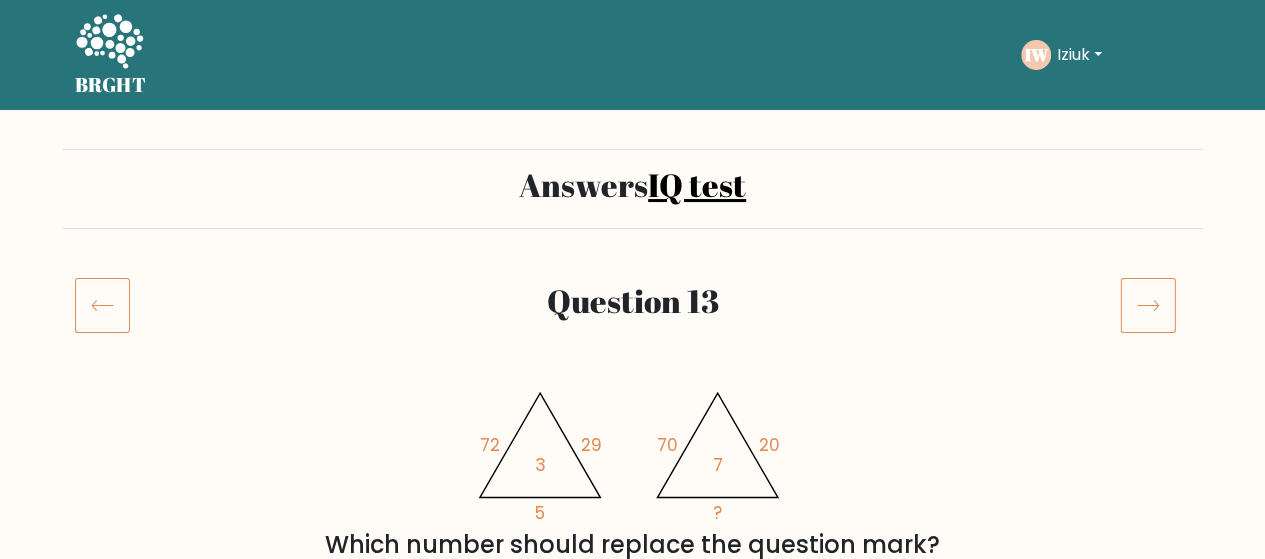click 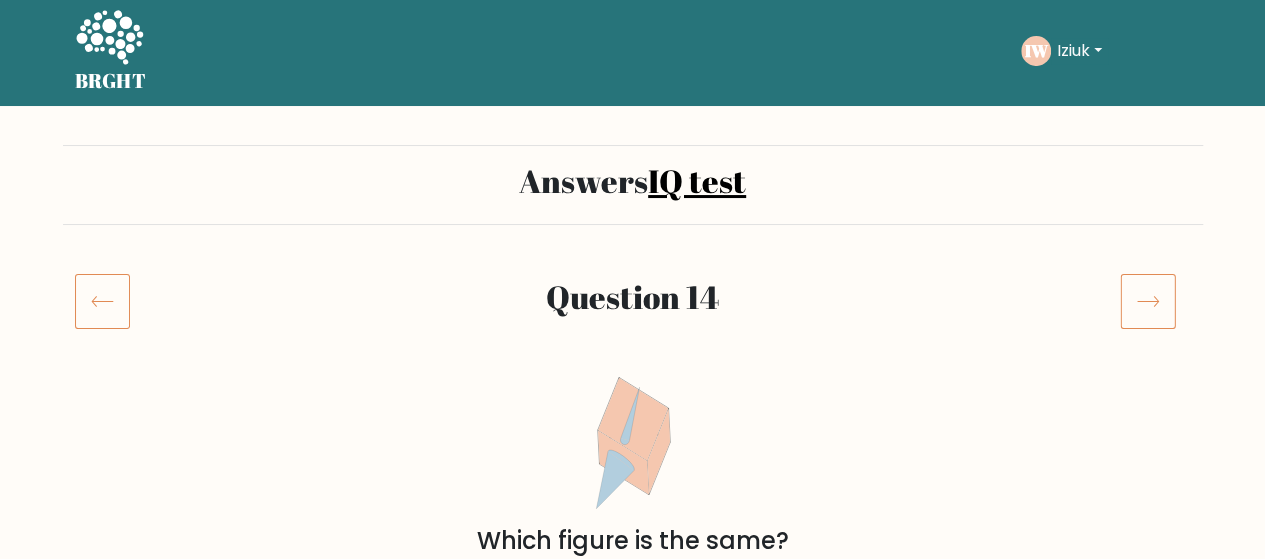 scroll, scrollTop: 0, scrollLeft: 0, axis: both 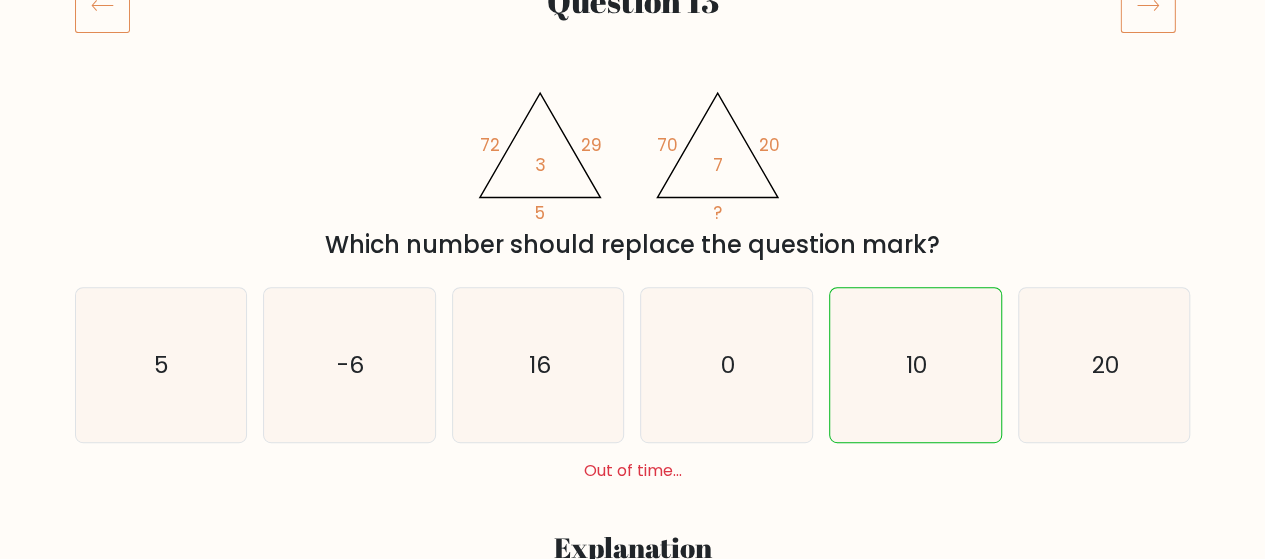 click 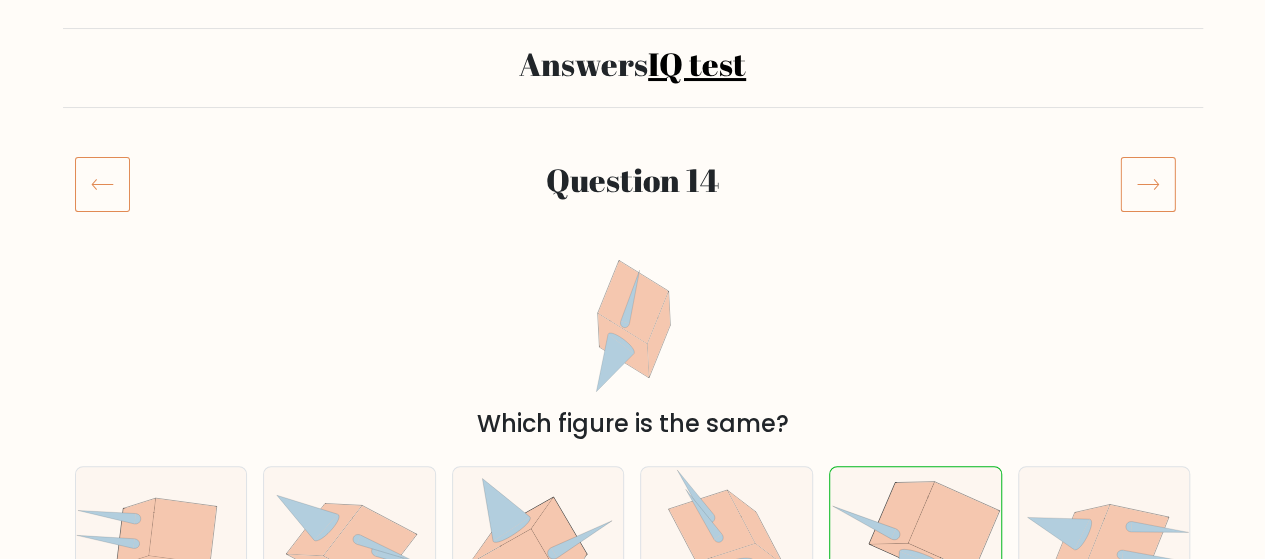 scroll, scrollTop: 100, scrollLeft: 0, axis: vertical 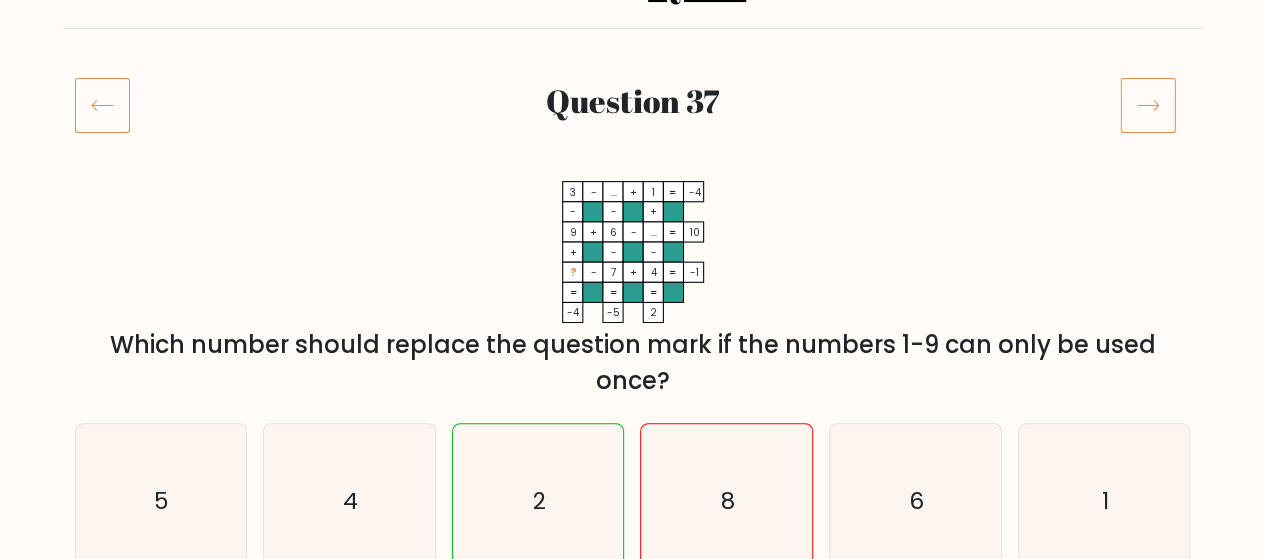 click 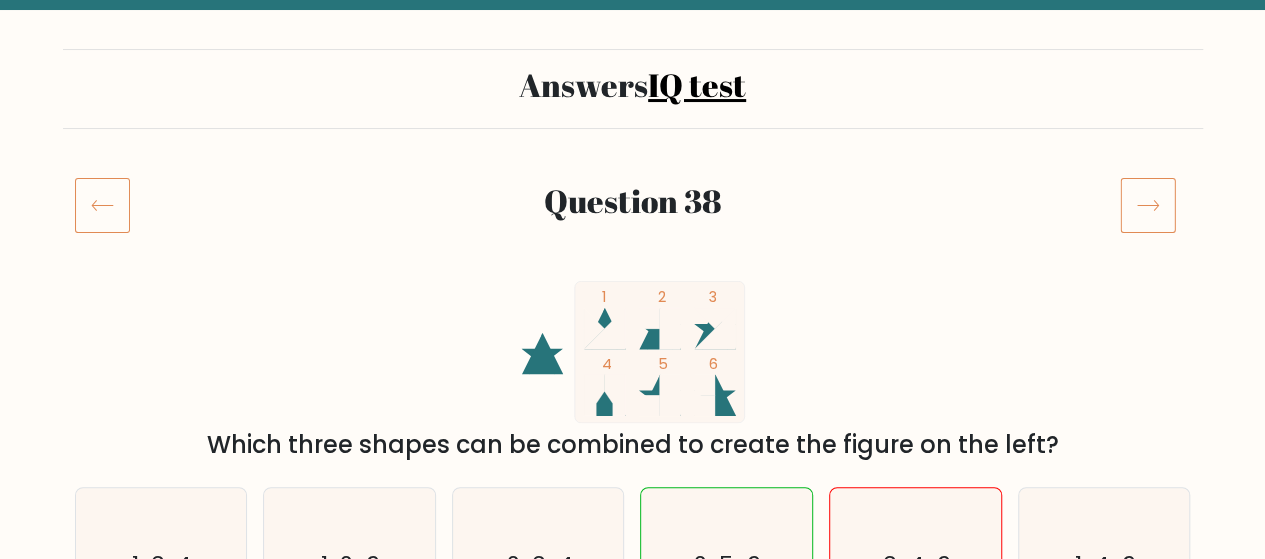 scroll, scrollTop: 200, scrollLeft: 0, axis: vertical 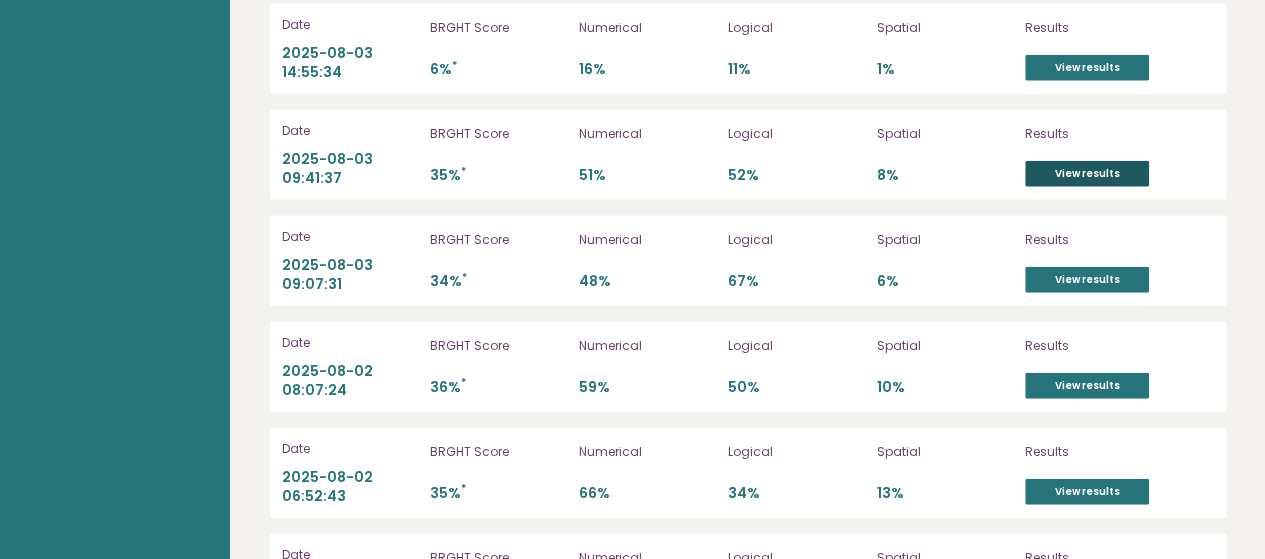 click on "View results" at bounding box center (1087, 174) 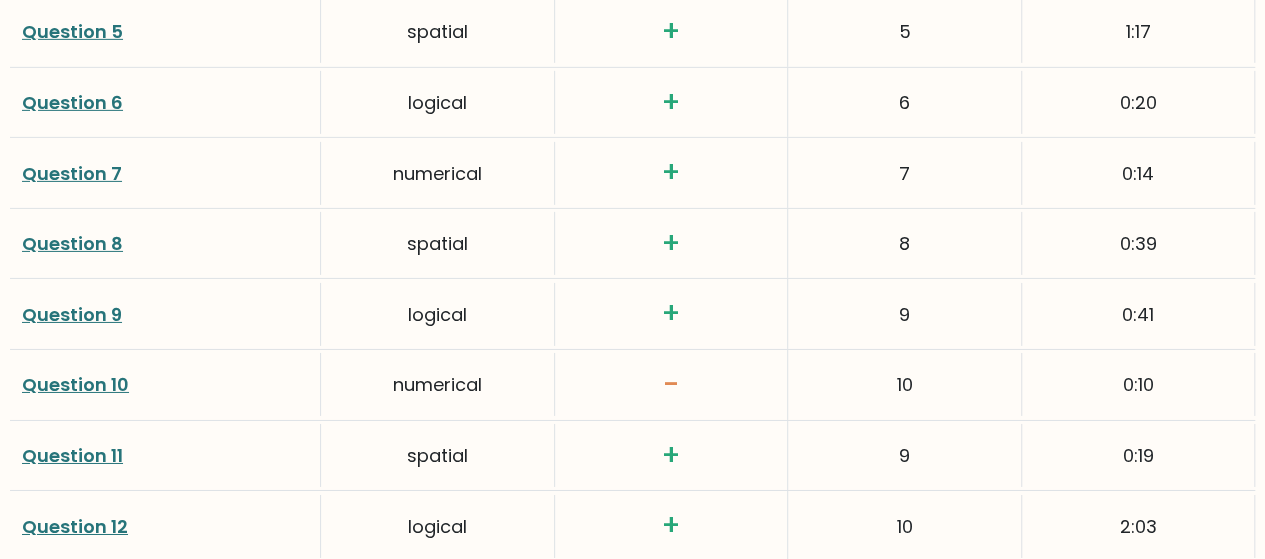 scroll, scrollTop: 3300, scrollLeft: 0, axis: vertical 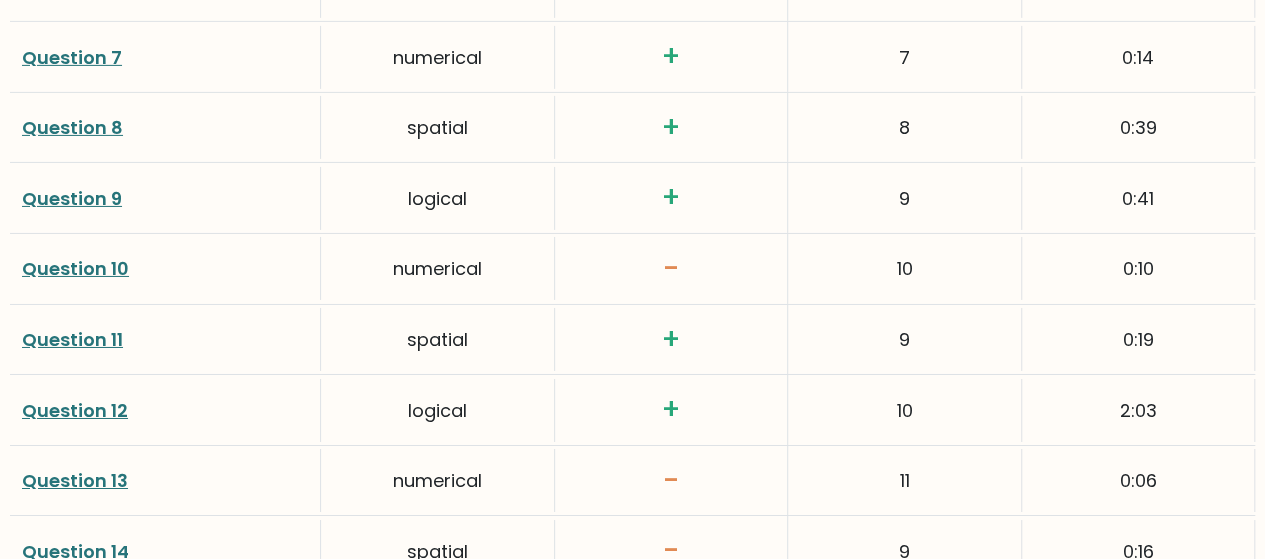click on "Question 10" at bounding box center [75, 268] 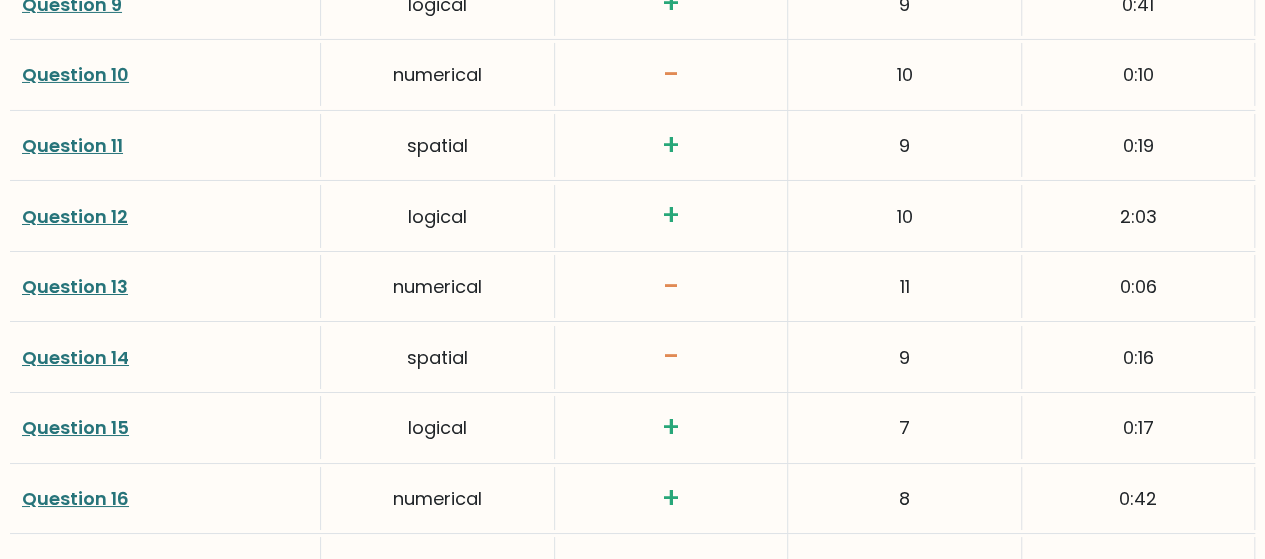 scroll, scrollTop: 3500, scrollLeft: 0, axis: vertical 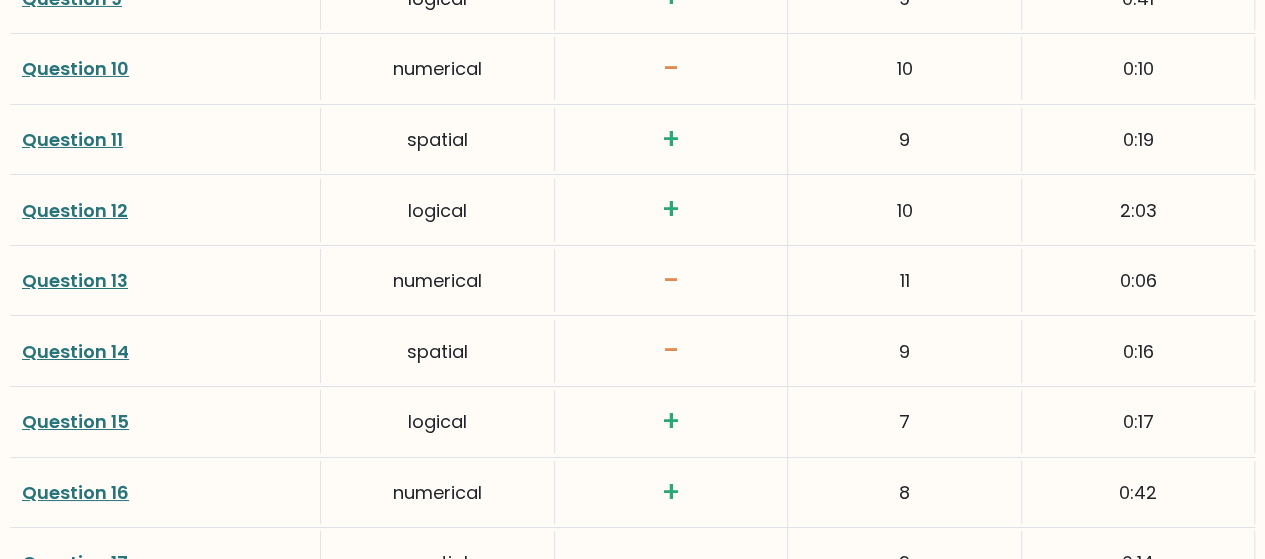 click on "Question 13" at bounding box center [75, 280] 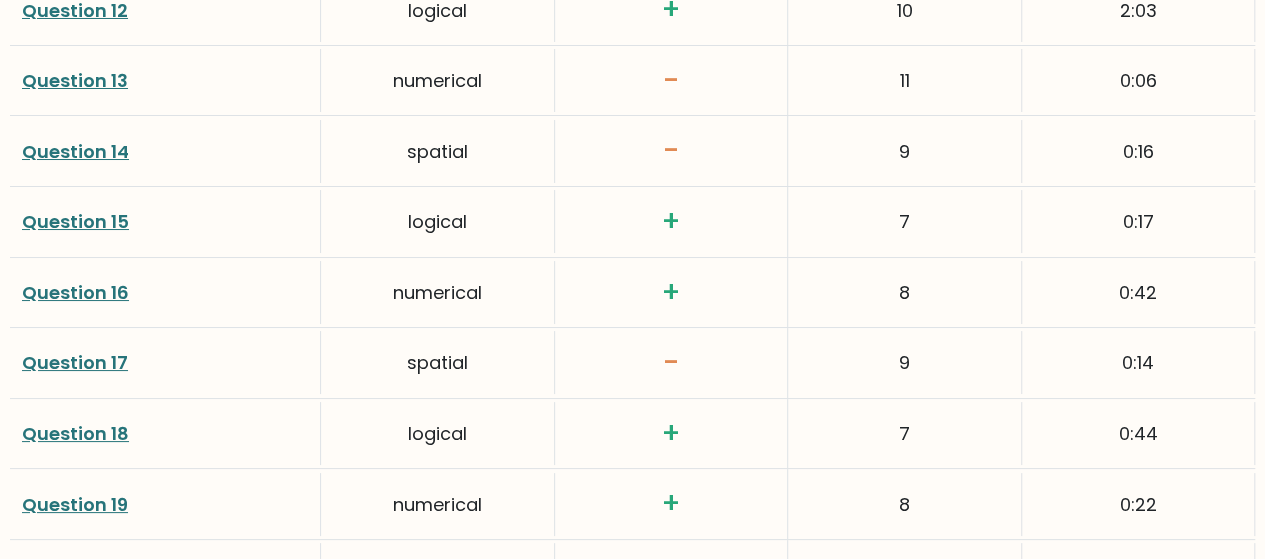 click on "Question 17" at bounding box center (75, 362) 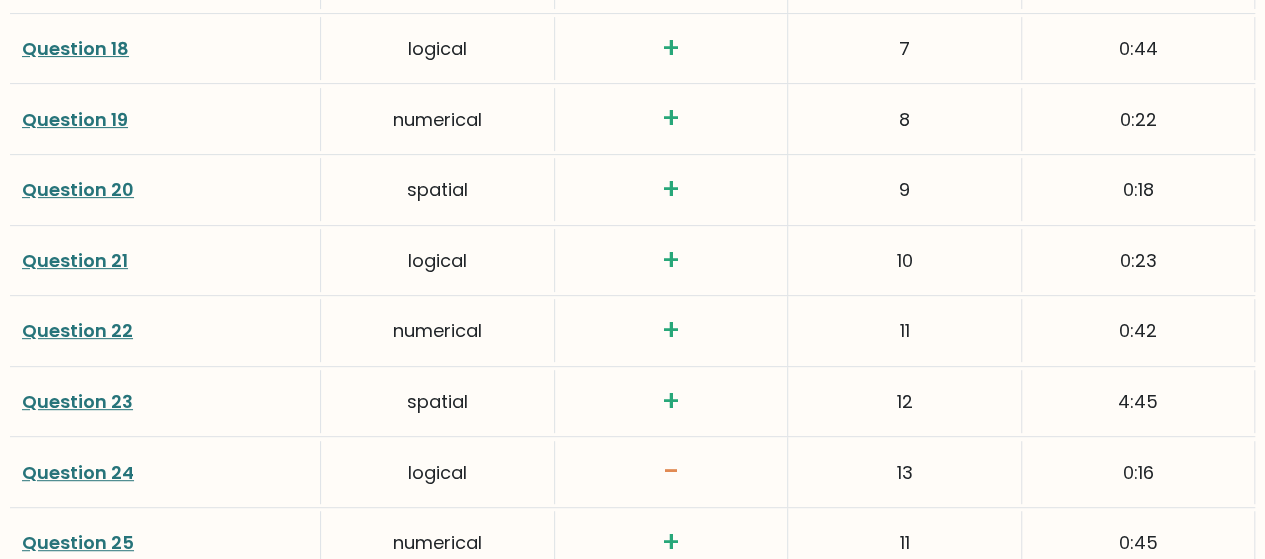 scroll, scrollTop: 4100, scrollLeft: 0, axis: vertical 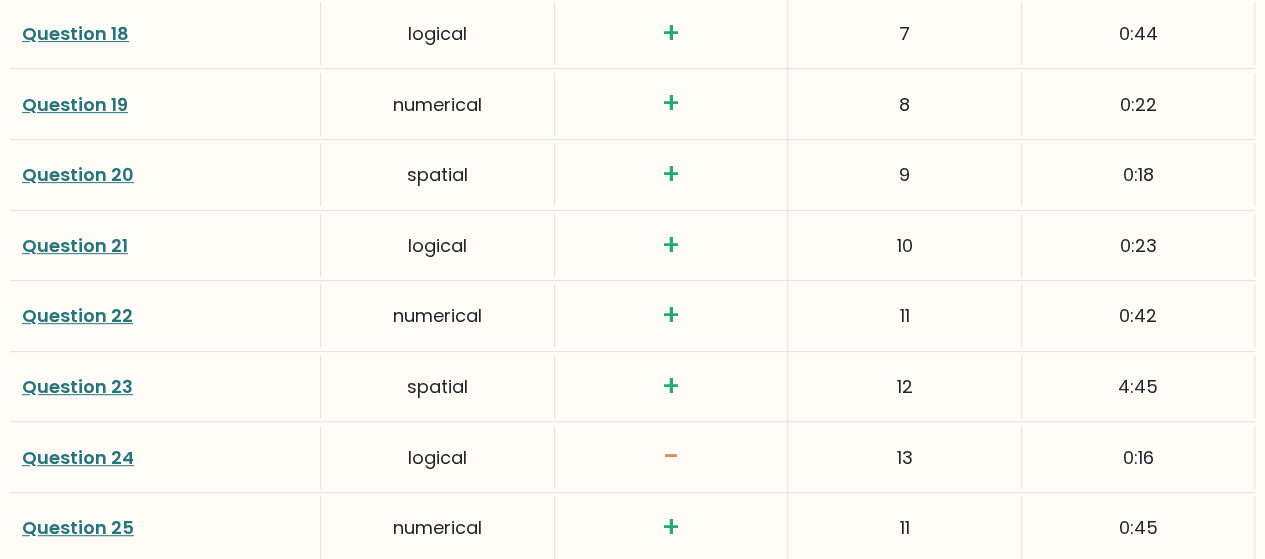 click on "Question 24" at bounding box center (78, 457) 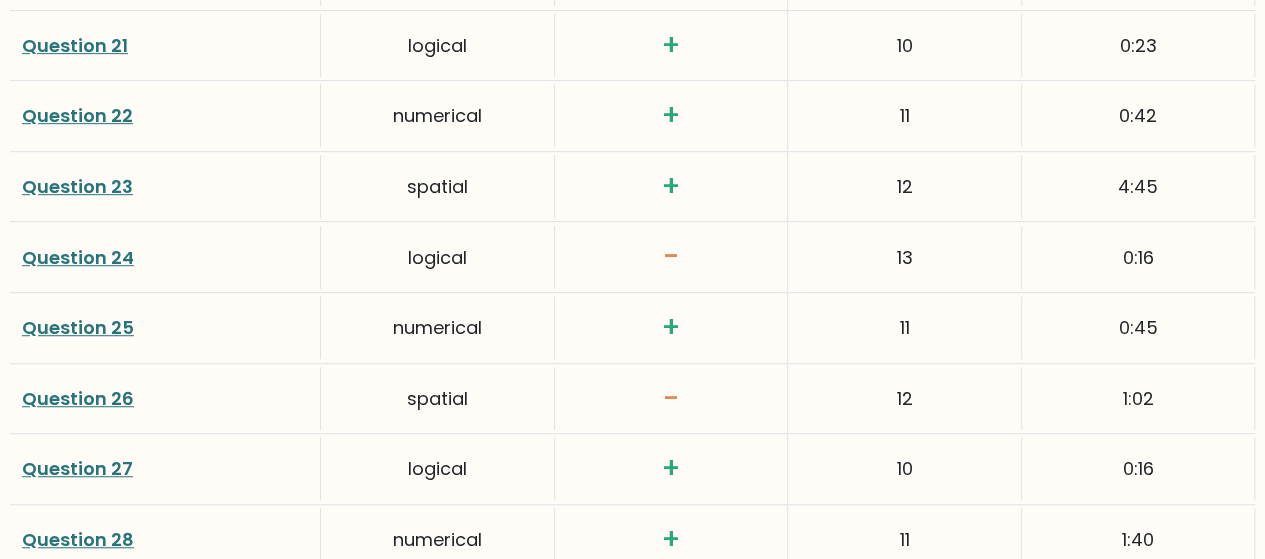 scroll, scrollTop: 4400, scrollLeft: 0, axis: vertical 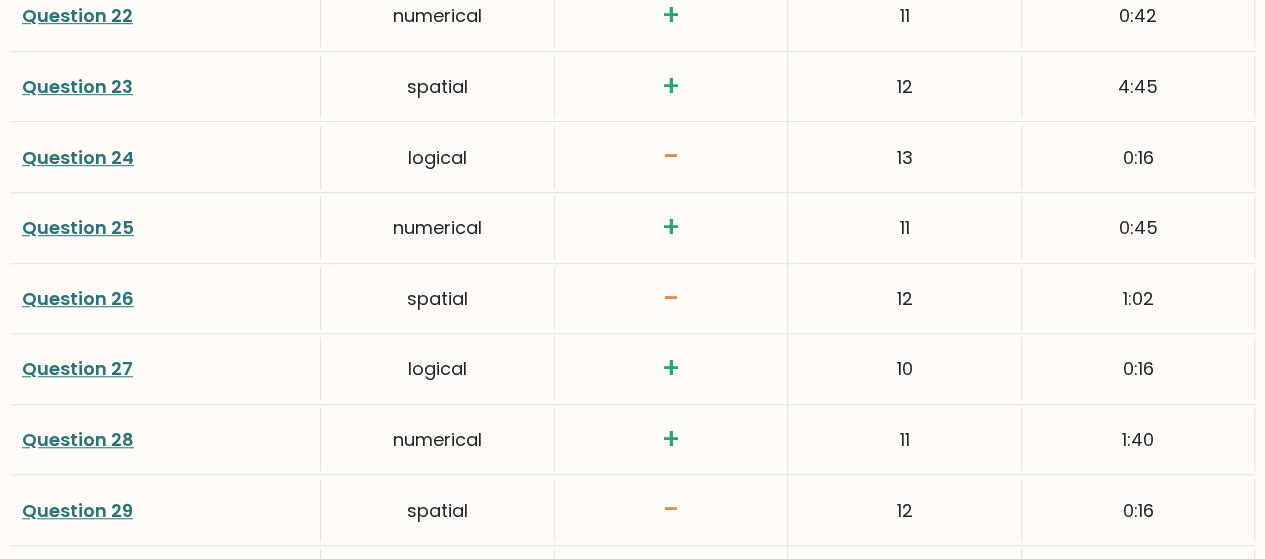 click on "Question 26" at bounding box center [78, 298] 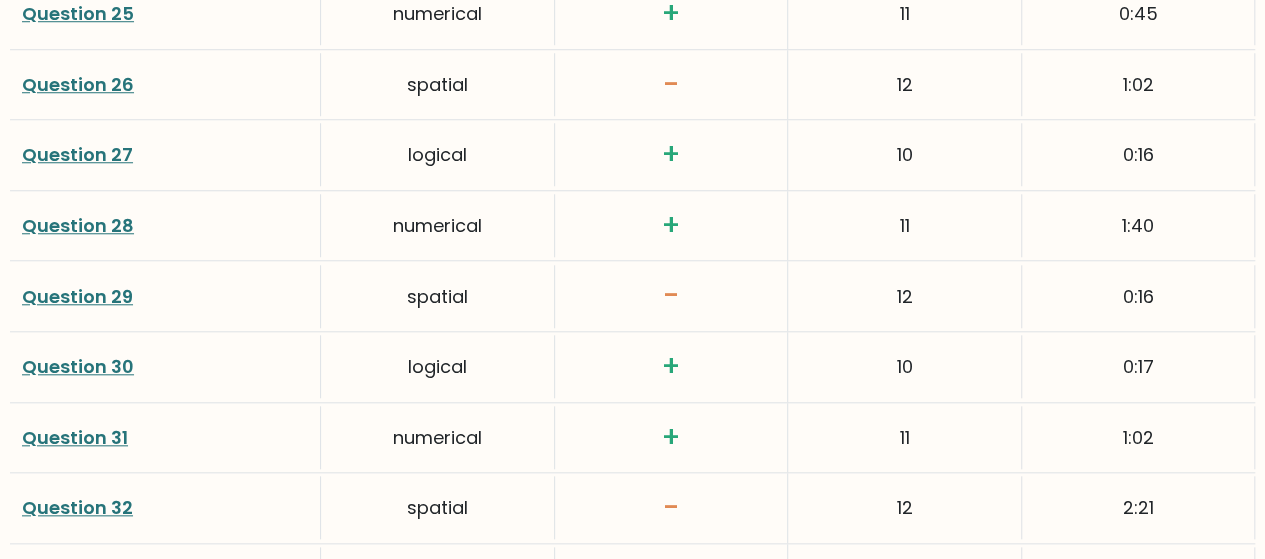 scroll, scrollTop: 4800, scrollLeft: 0, axis: vertical 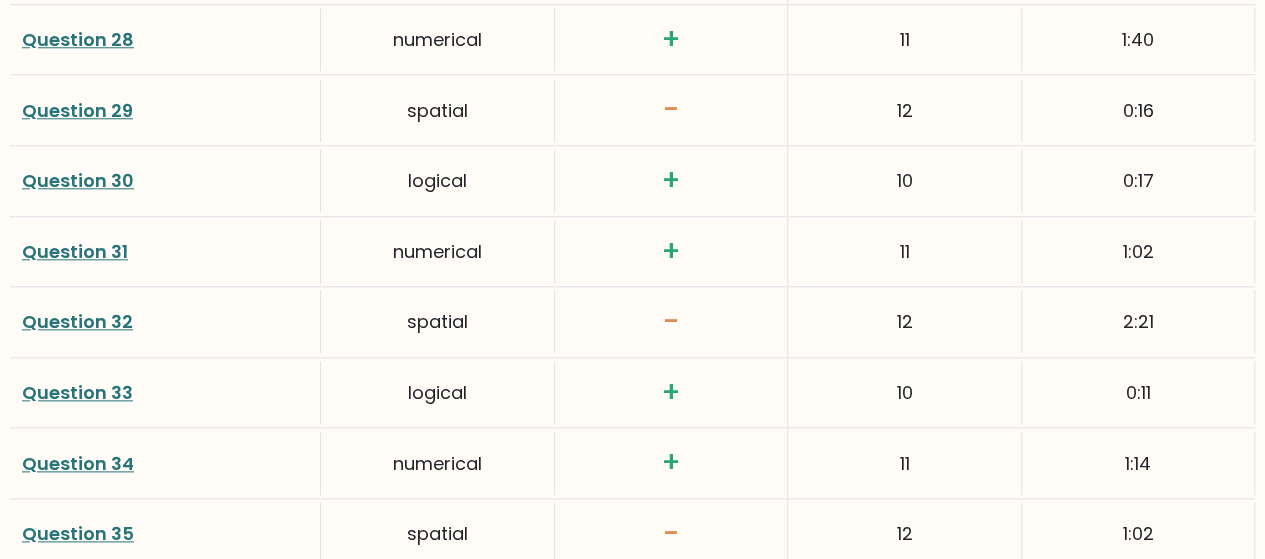 click on "Question 32" at bounding box center [77, 321] 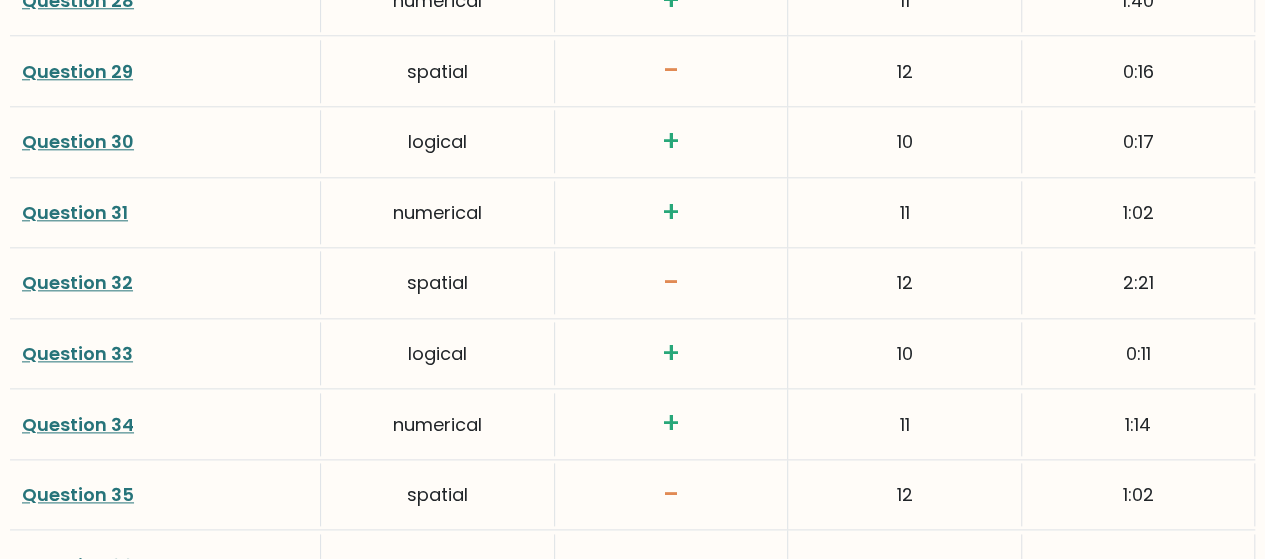 scroll, scrollTop: 4900, scrollLeft: 0, axis: vertical 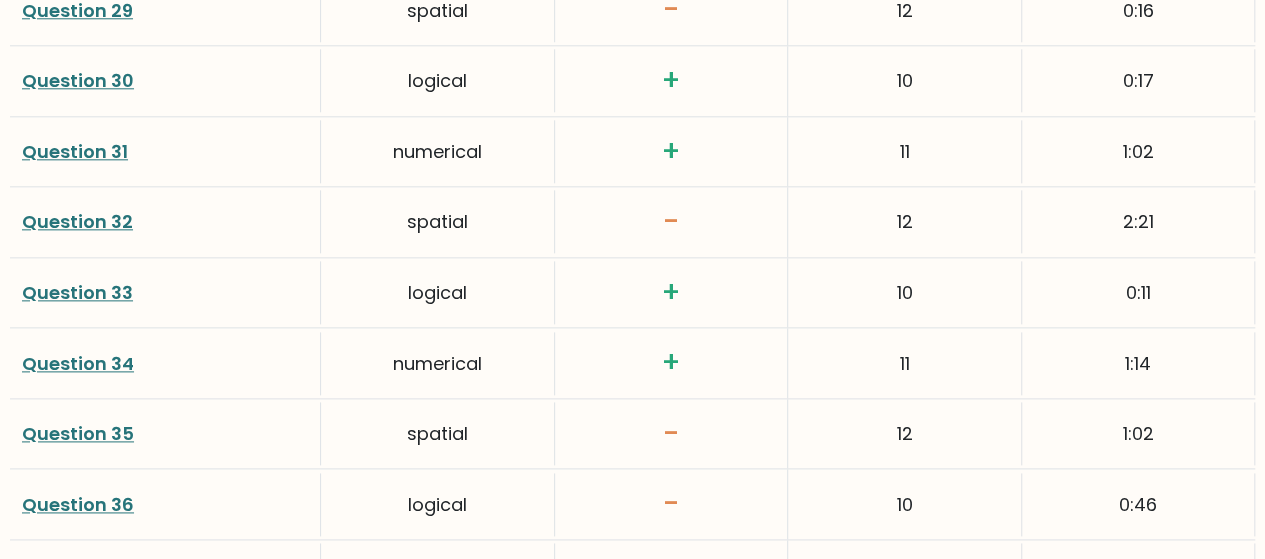 click on "Question 35" at bounding box center [78, 433] 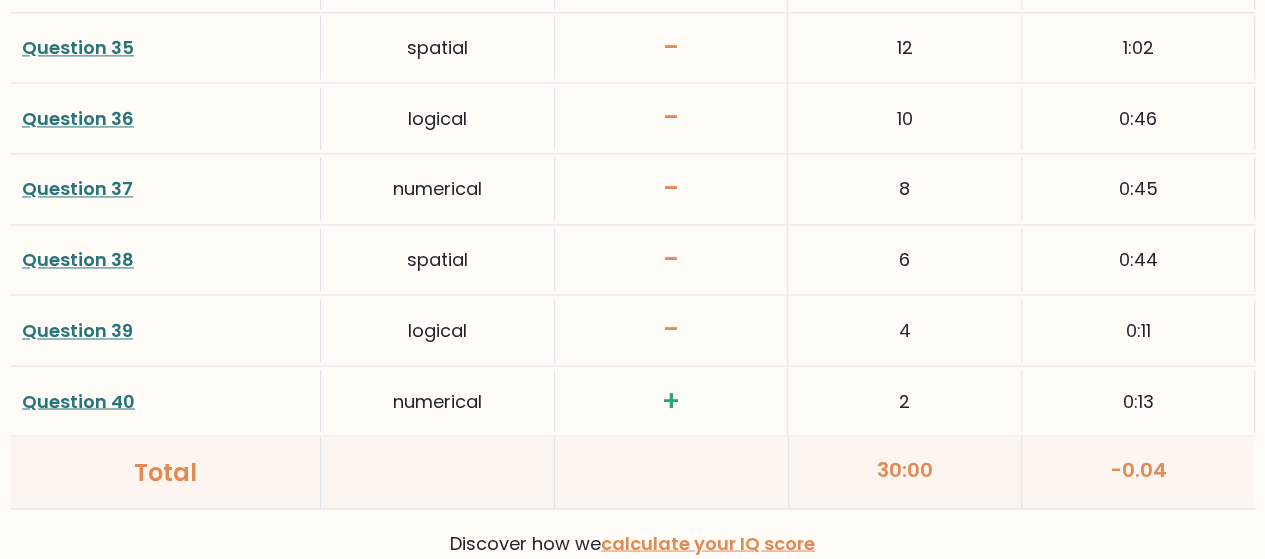 scroll, scrollTop: 5300, scrollLeft: 0, axis: vertical 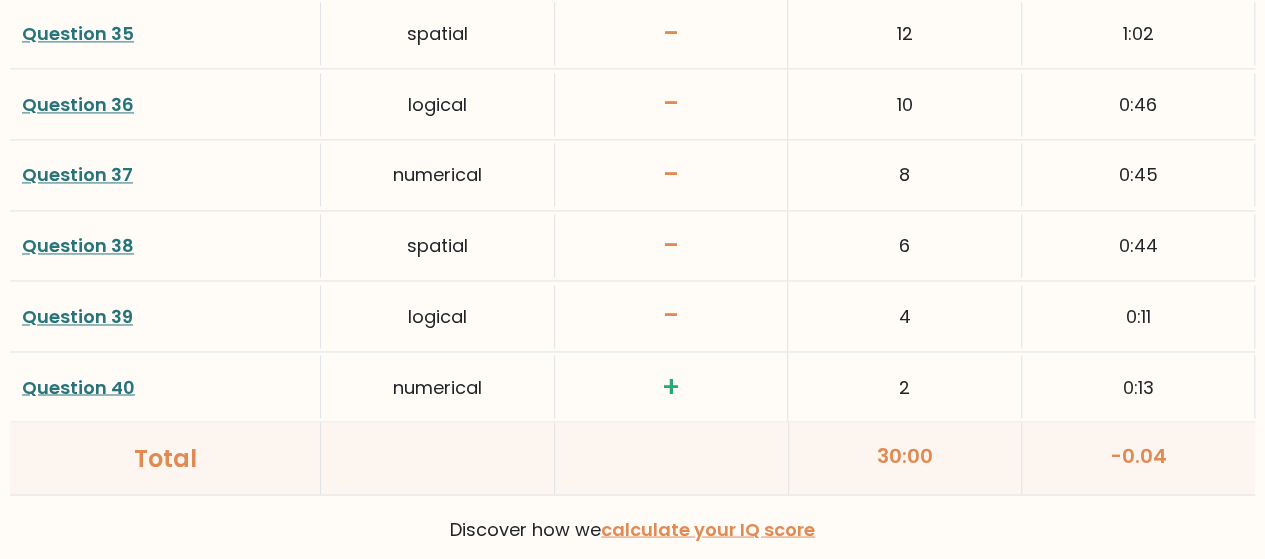 click on "Question 36" at bounding box center [78, 104] 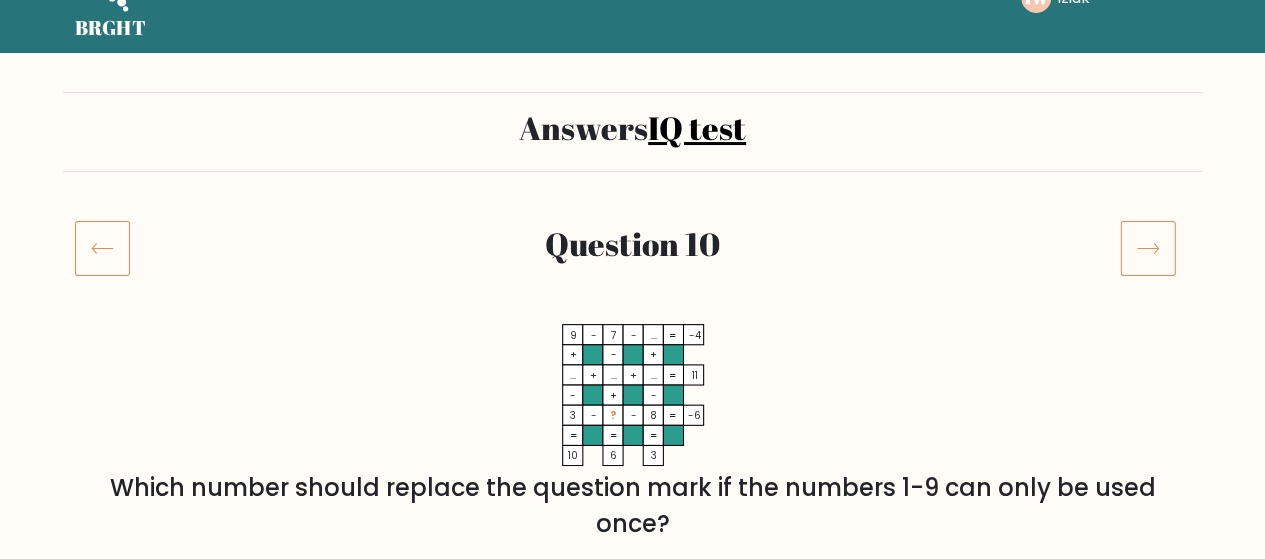 scroll, scrollTop: 0, scrollLeft: 0, axis: both 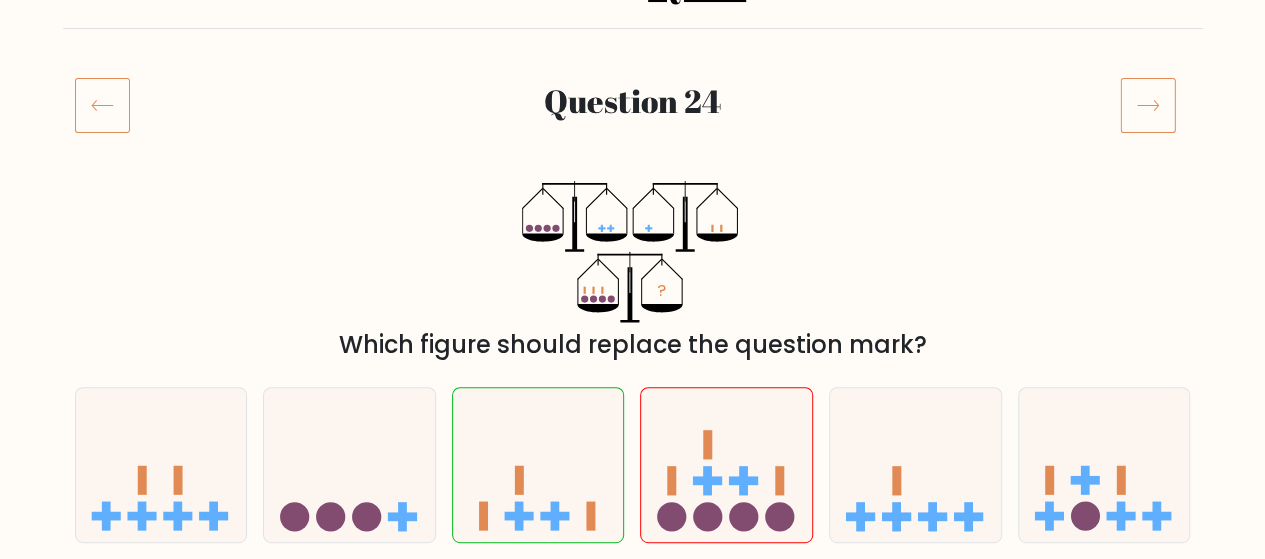click 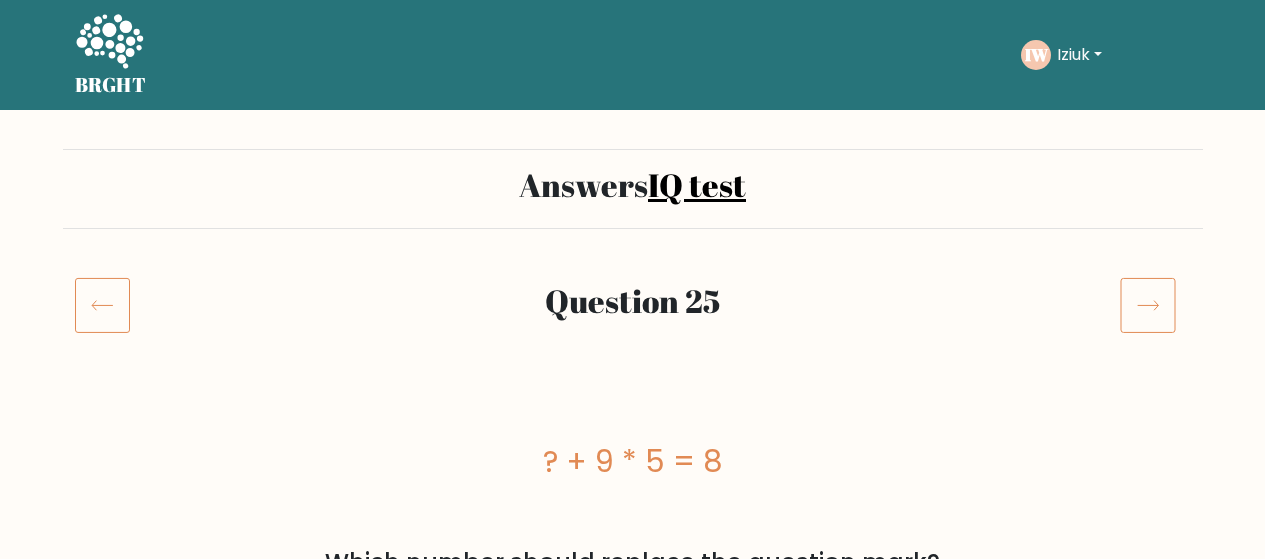 scroll, scrollTop: 0, scrollLeft: 0, axis: both 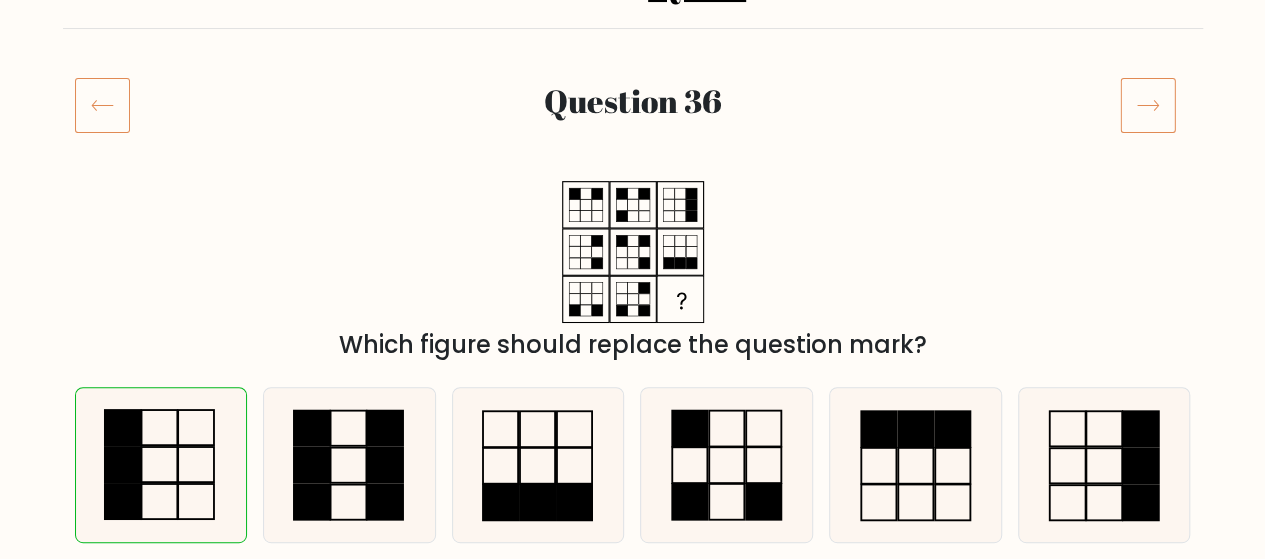 click 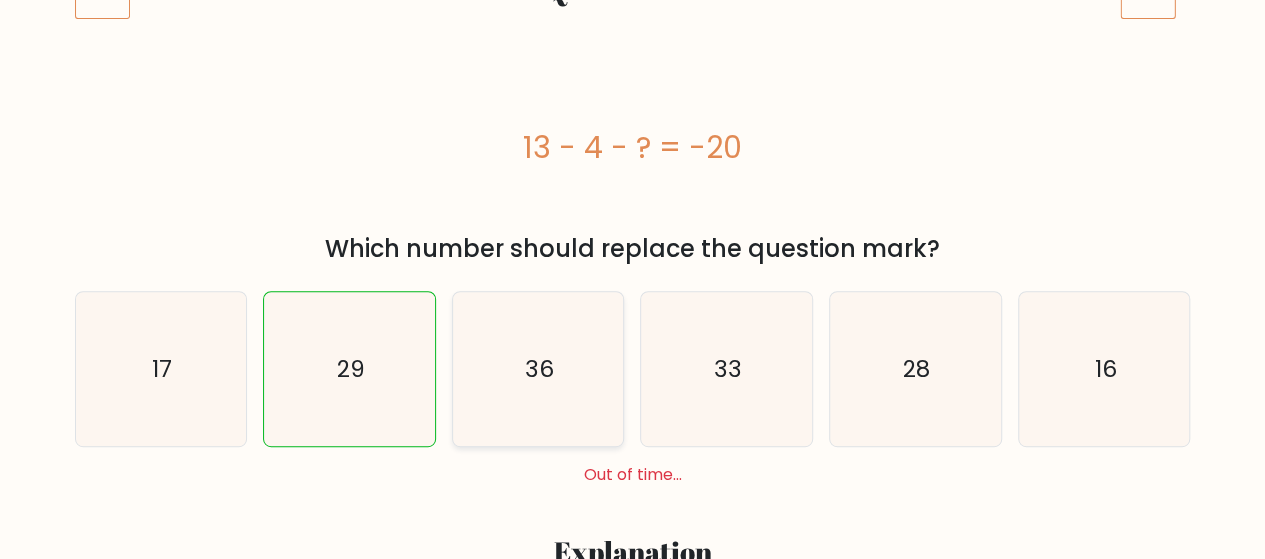 scroll, scrollTop: 200, scrollLeft: 0, axis: vertical 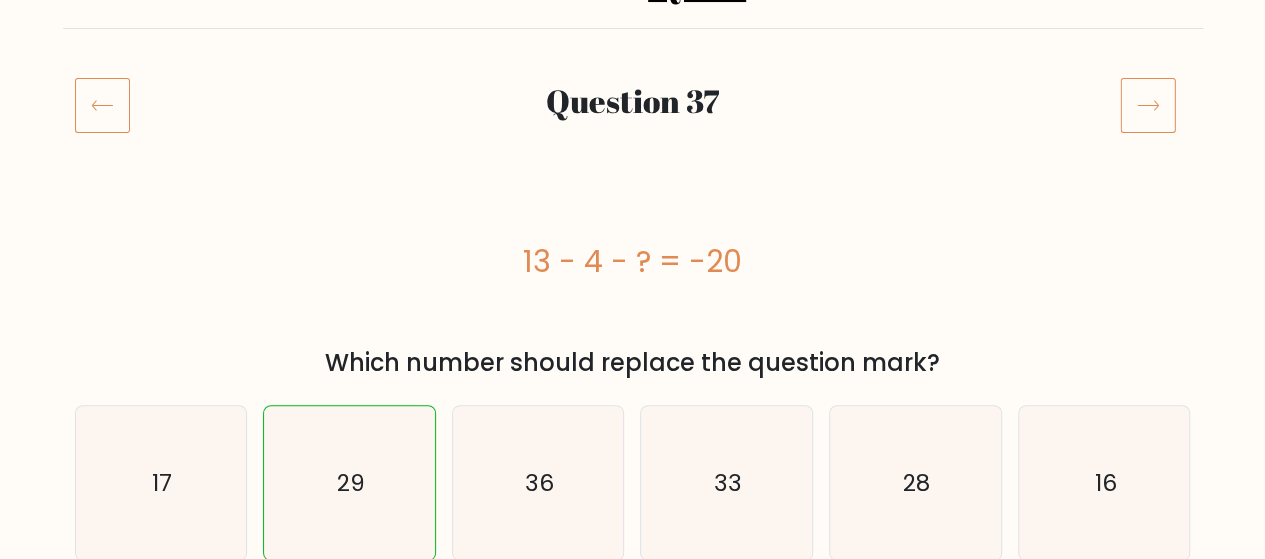click 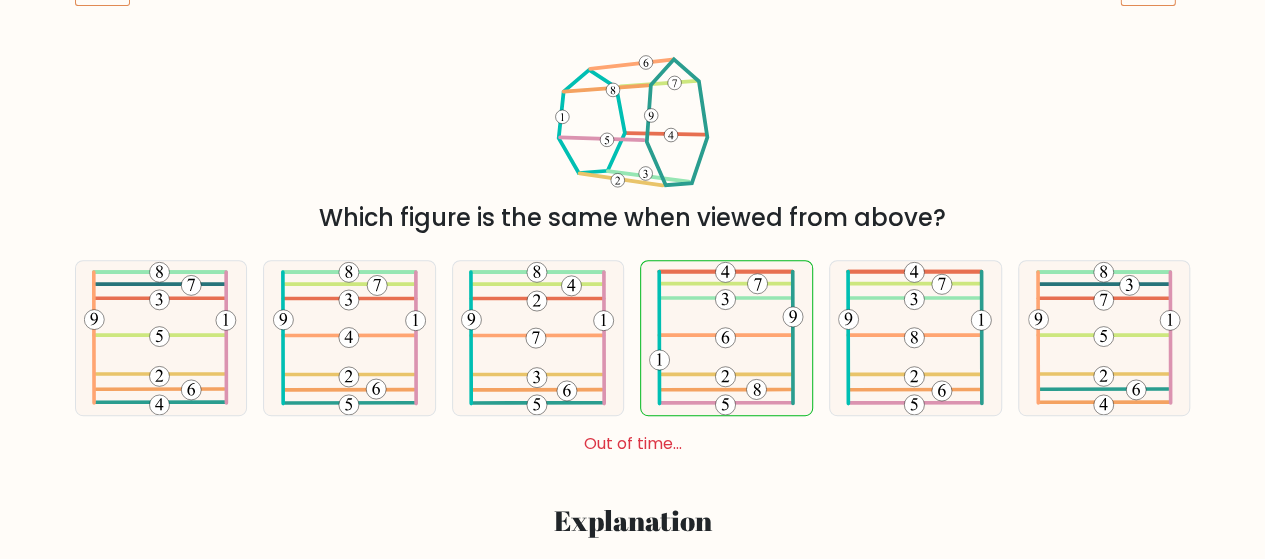 scroll, scrollTop: 300, scrollLeft: 0, axis: vertical 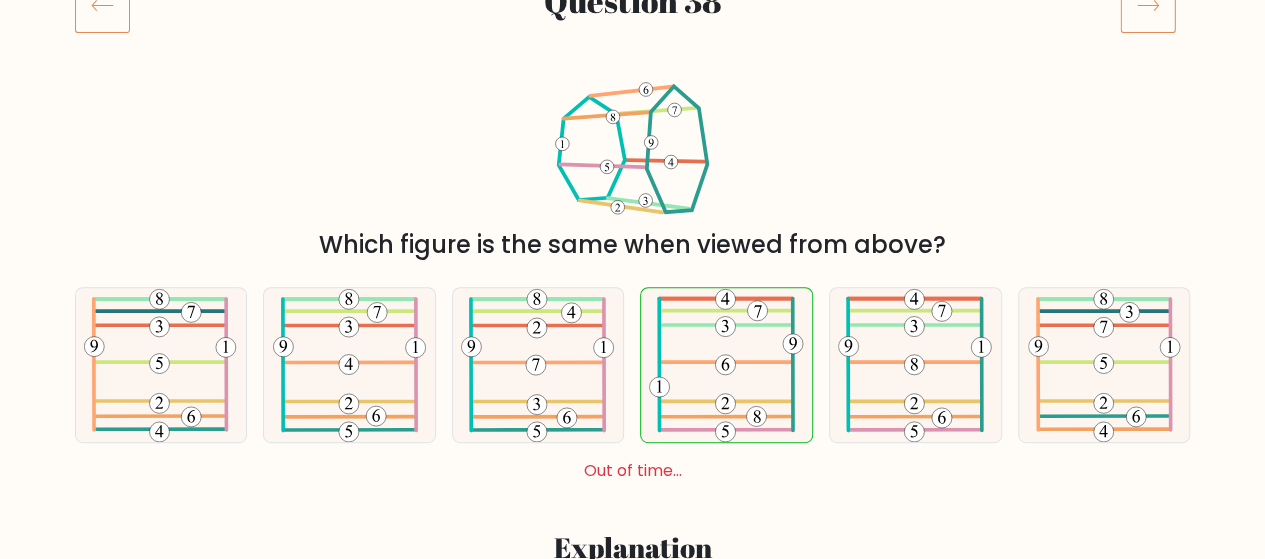 click 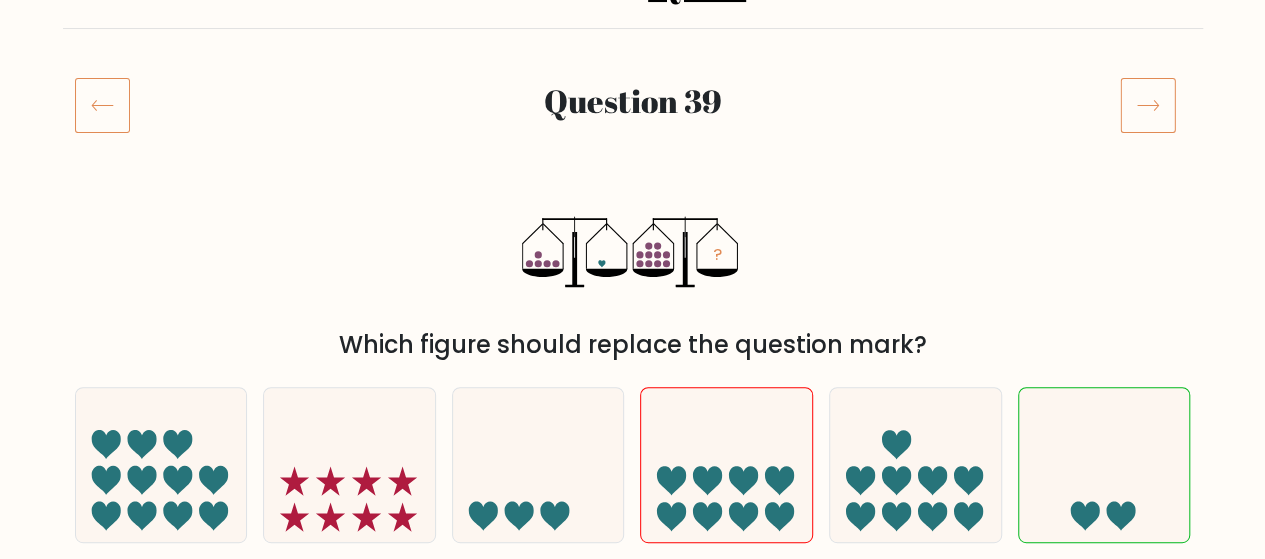 scroll, scrollTop: 300, scrollLeft: 0, axis: vertical 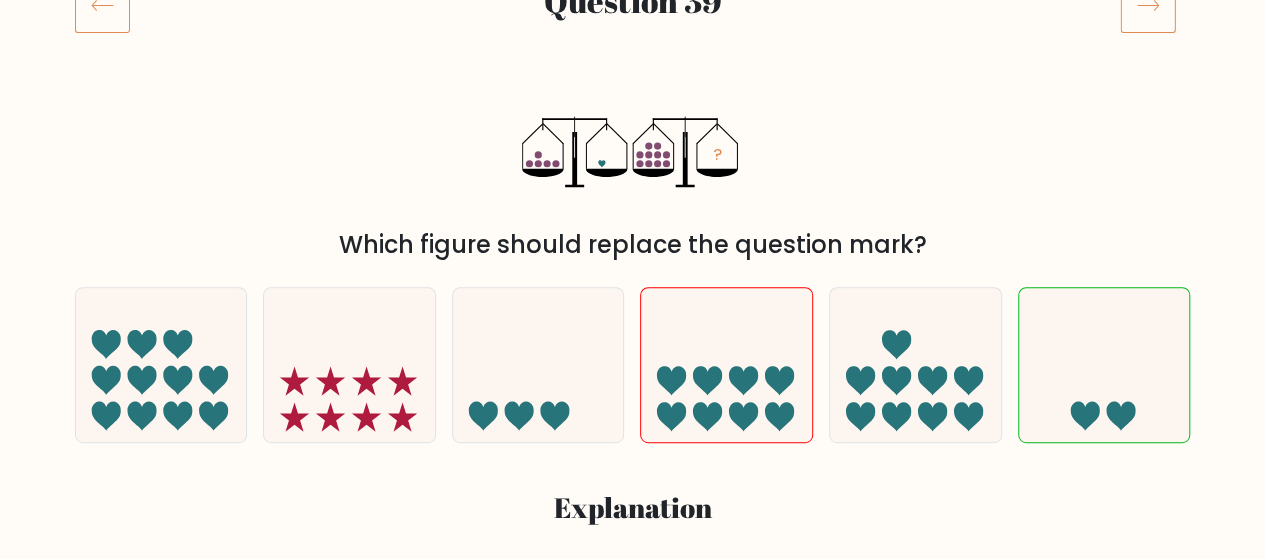 click 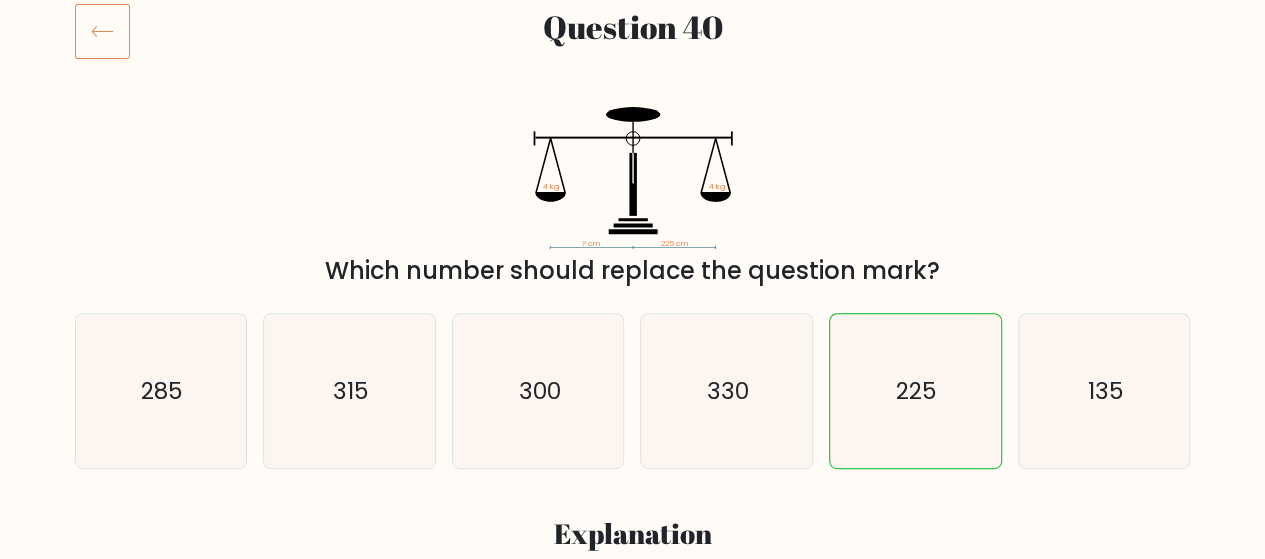 scroll, scrollTop: 300, scrollLeft: 0, axis: vertical 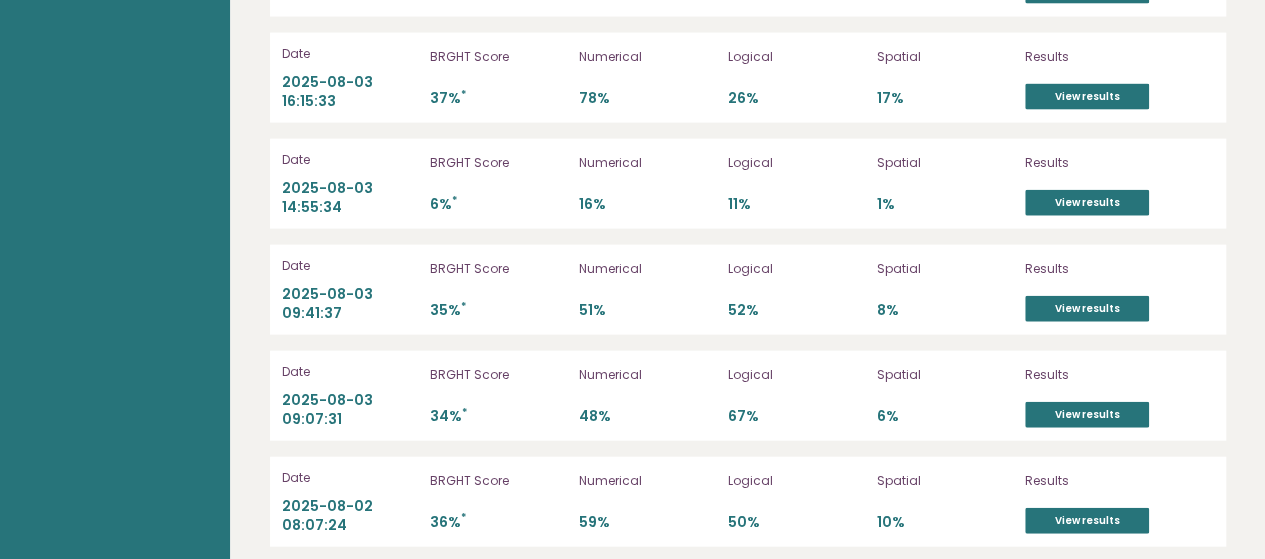 drag, startPoint x: 1269, startPoint y: 19, endPoint x: 1183, endPoint y: 458, distance: 447.3444 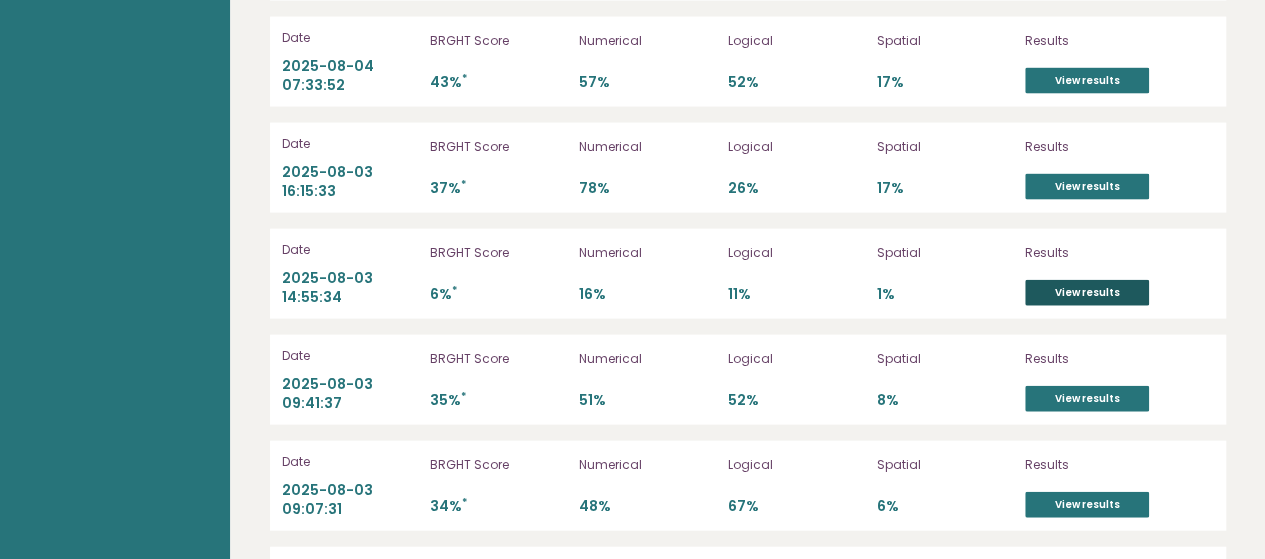 scroll, scrollTop: 5810, scrollLeft: 0, axis: vertical 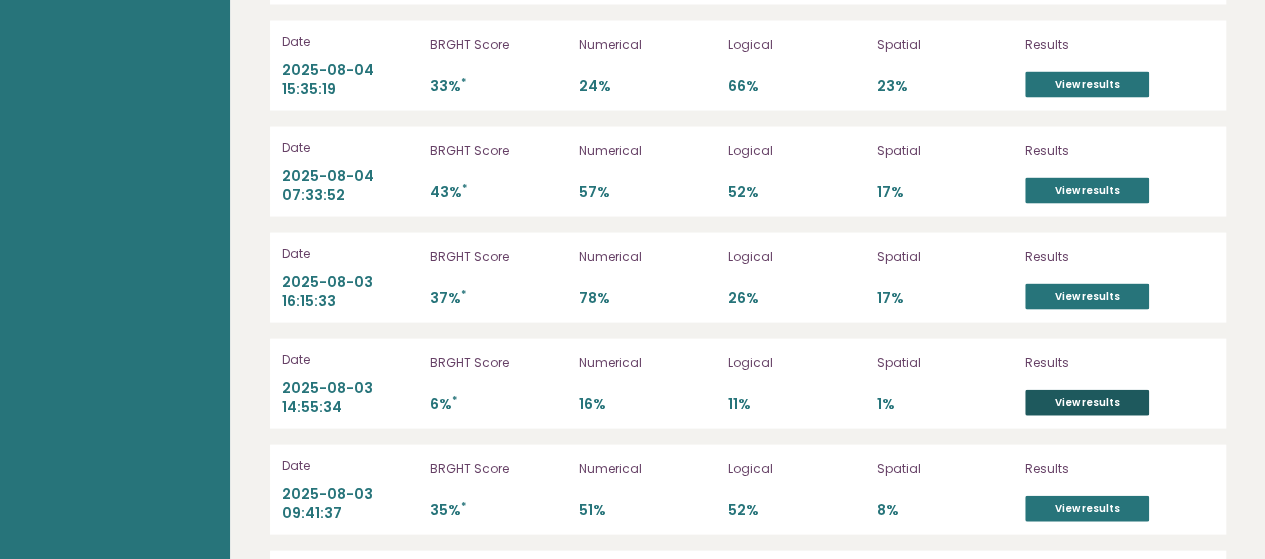 click on "View results" at bounding box center (1087, 403) 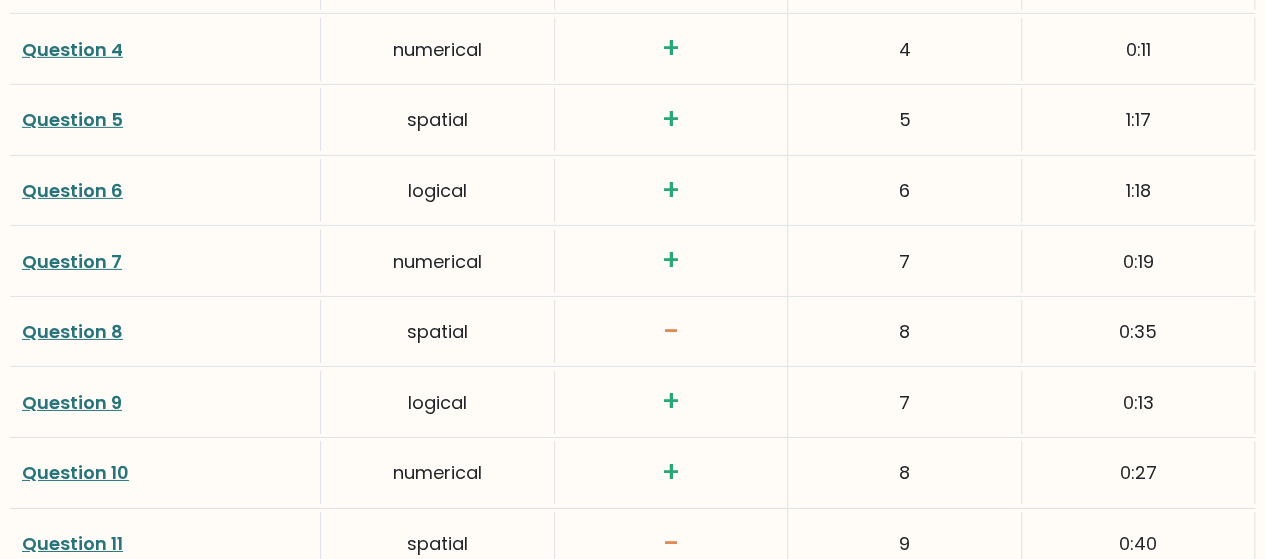 scroll, scrollTop: 3100, scrollLeft: 0, axis: vertical 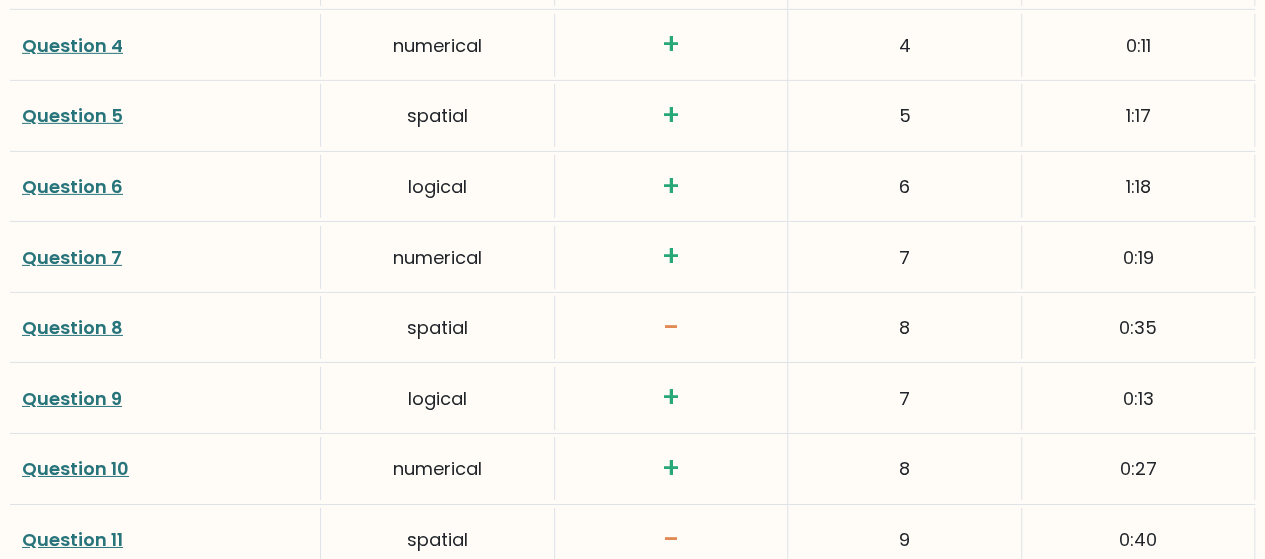 click on "Question 8" at bounding box center [72, 327] 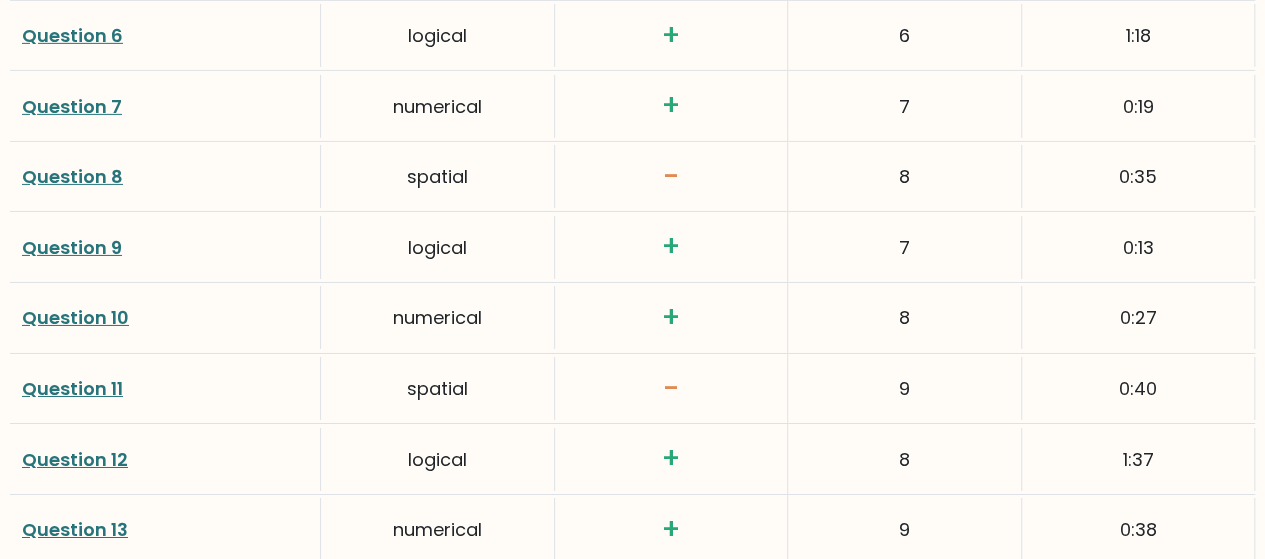 scroll, scrollTop: 3300, scrollLeft: 0, axis: vertical 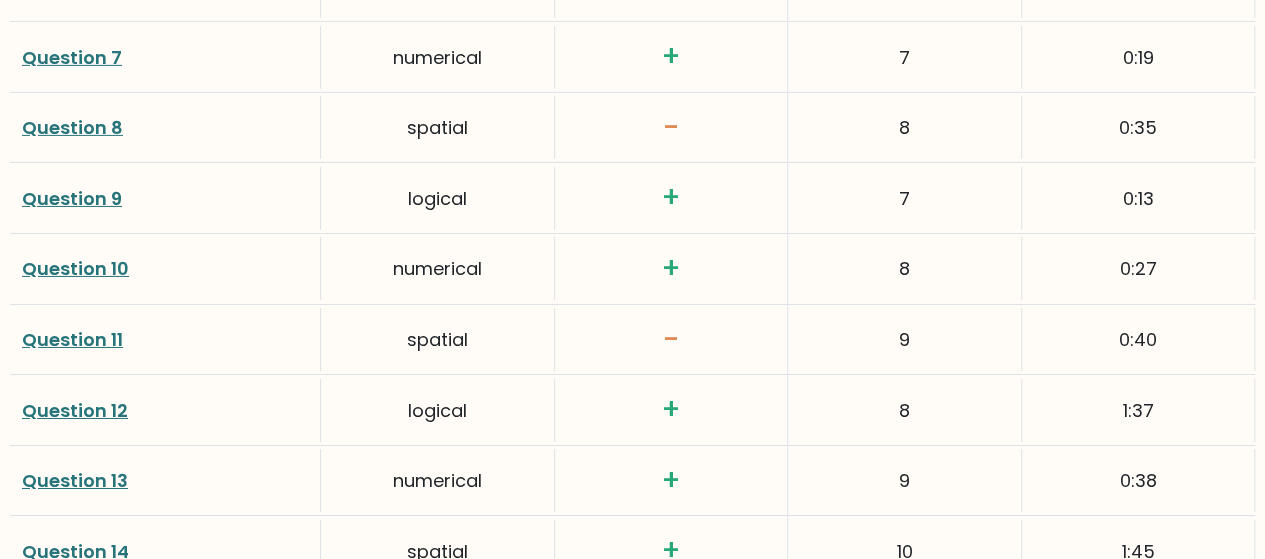 click on "Question 11" at bounding box center (72, 339) 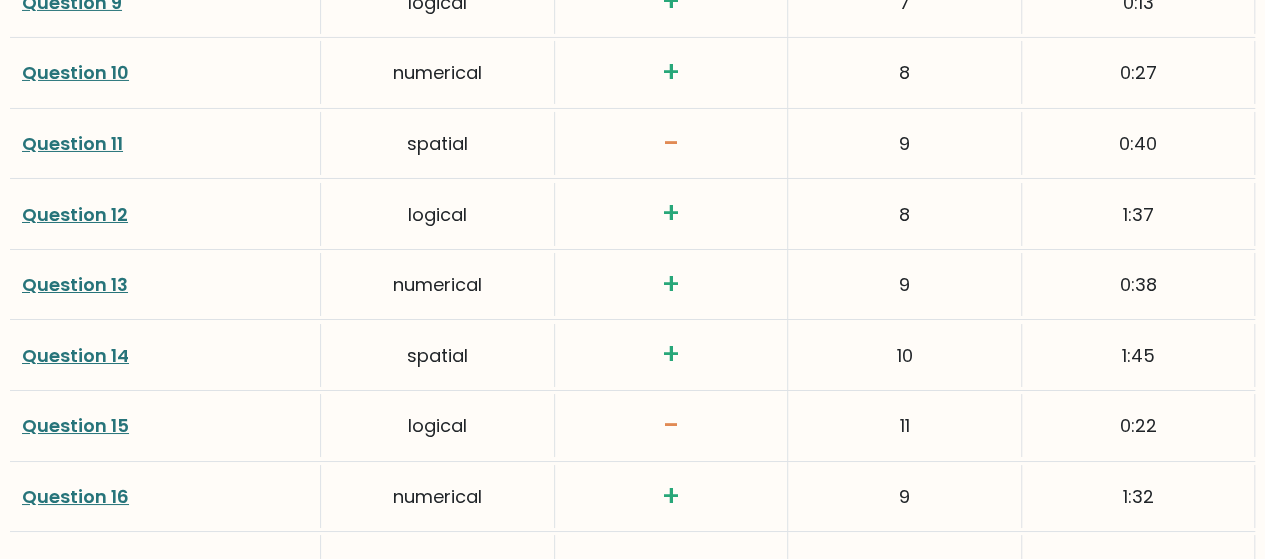 scroll, scrollTop: 3500, scrollLeft: 0, axis: vertical 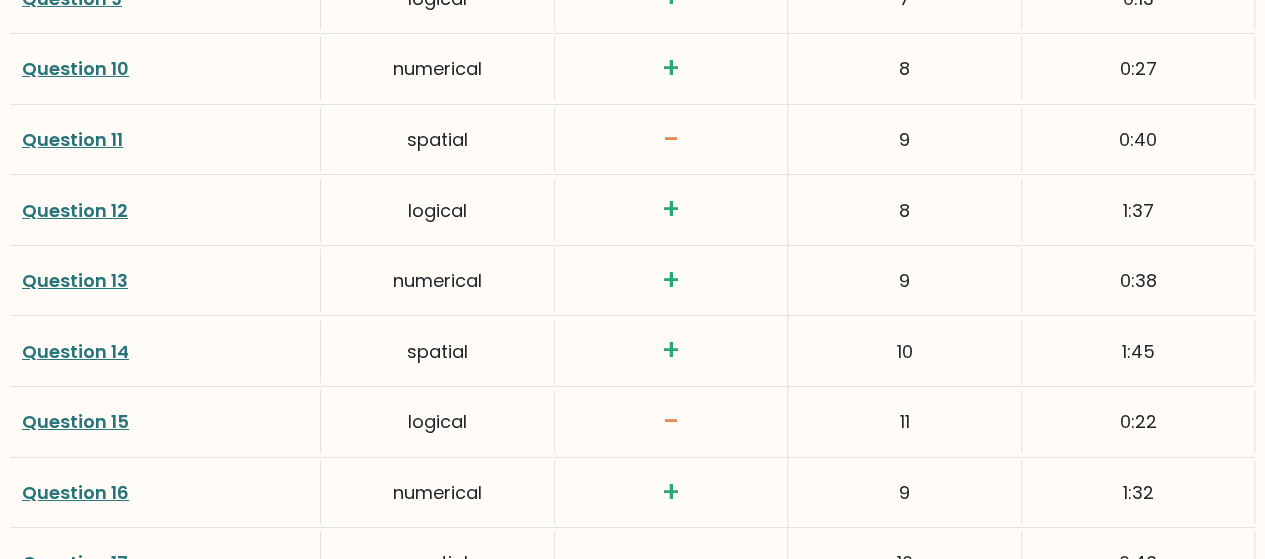 click on "Question 15" at bounding box center (75, 421) 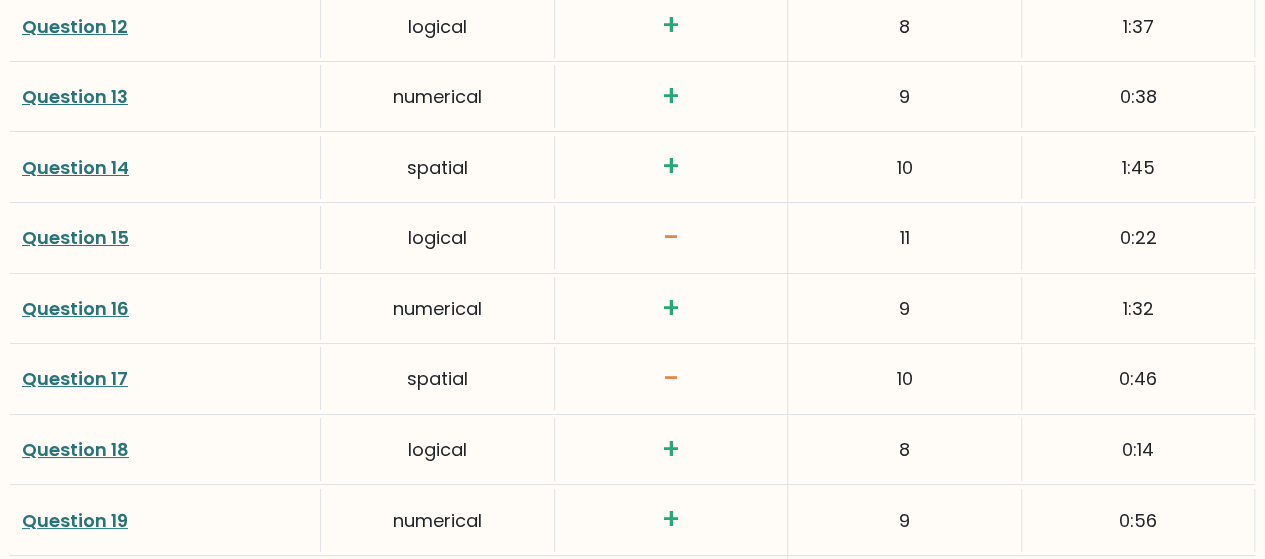 scroll, scrollTop: 3700, scrollLeft: 0, axis: vertical 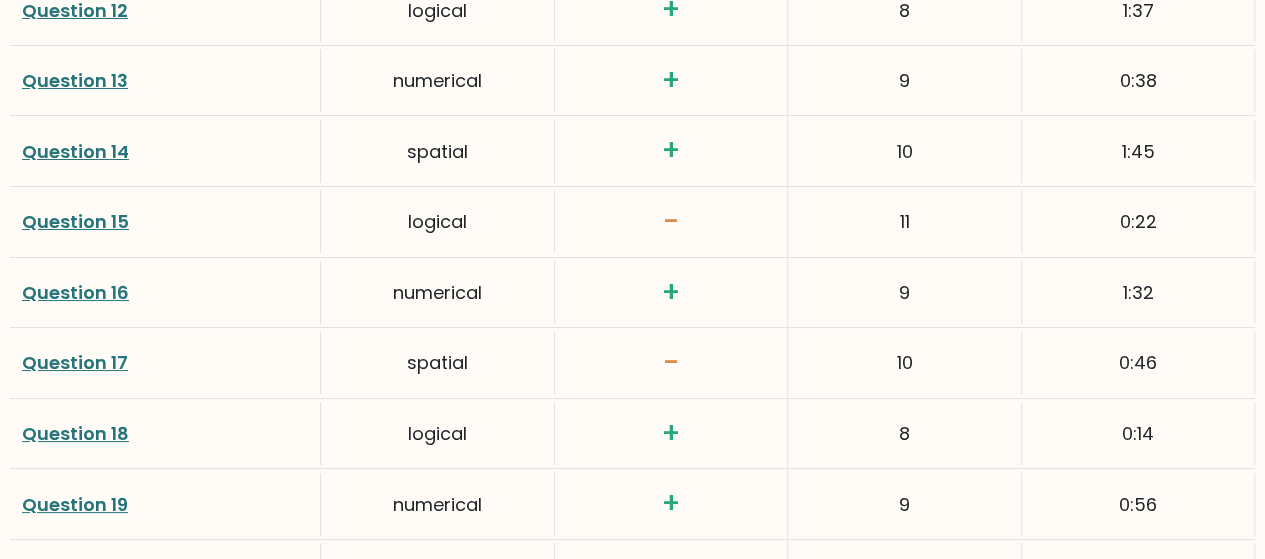 click on "Question 17" at bounding box center [75, 362] 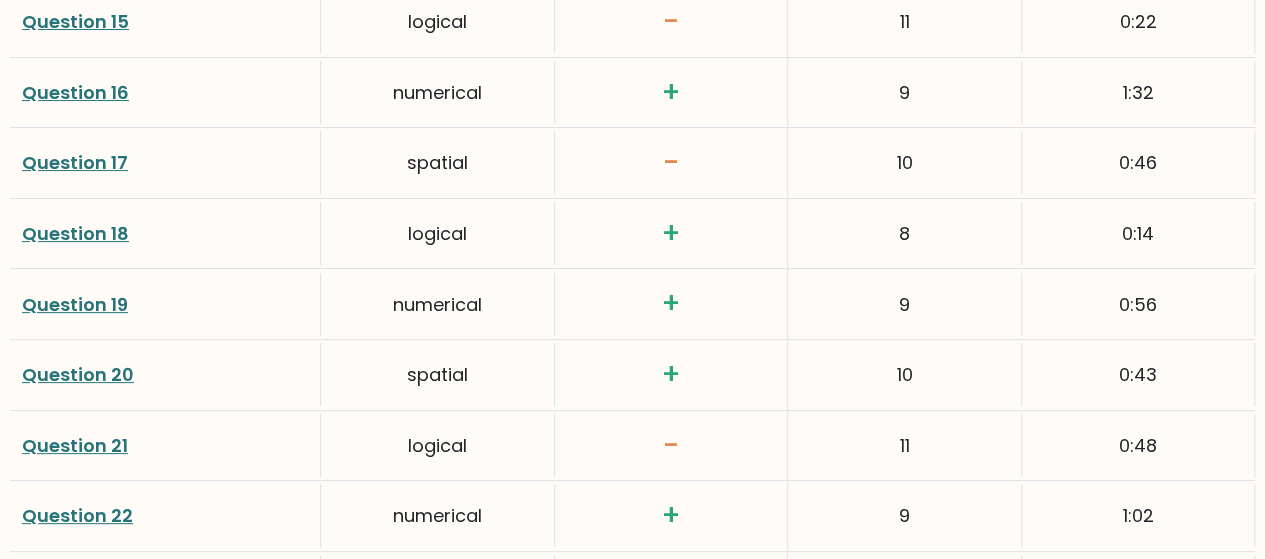 scroll, scrollTop: 4000, scrollLeft: 0, axis: vertical 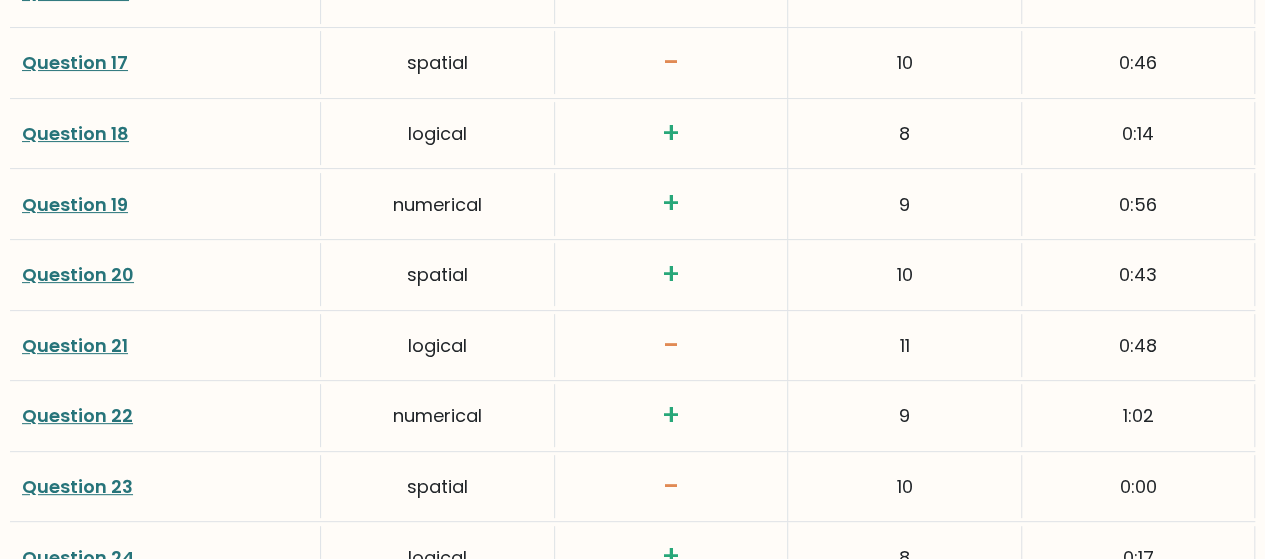 click on "Question 21" at bounding box center (75, 345) 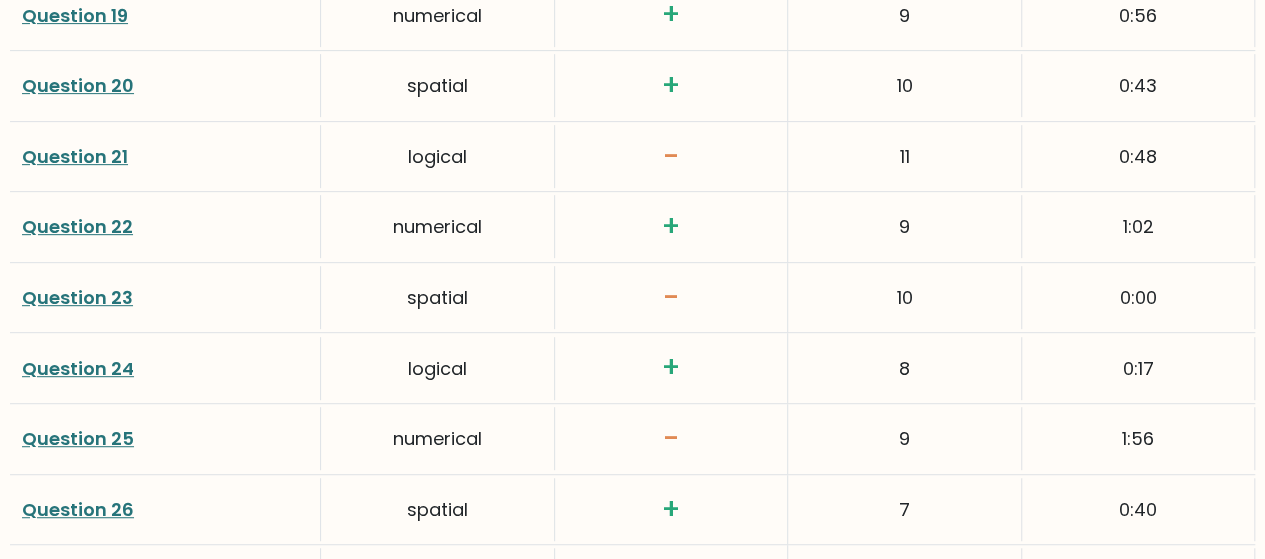scroll, scrollTop: 4200, scrollLeft: 0, axis: vertical 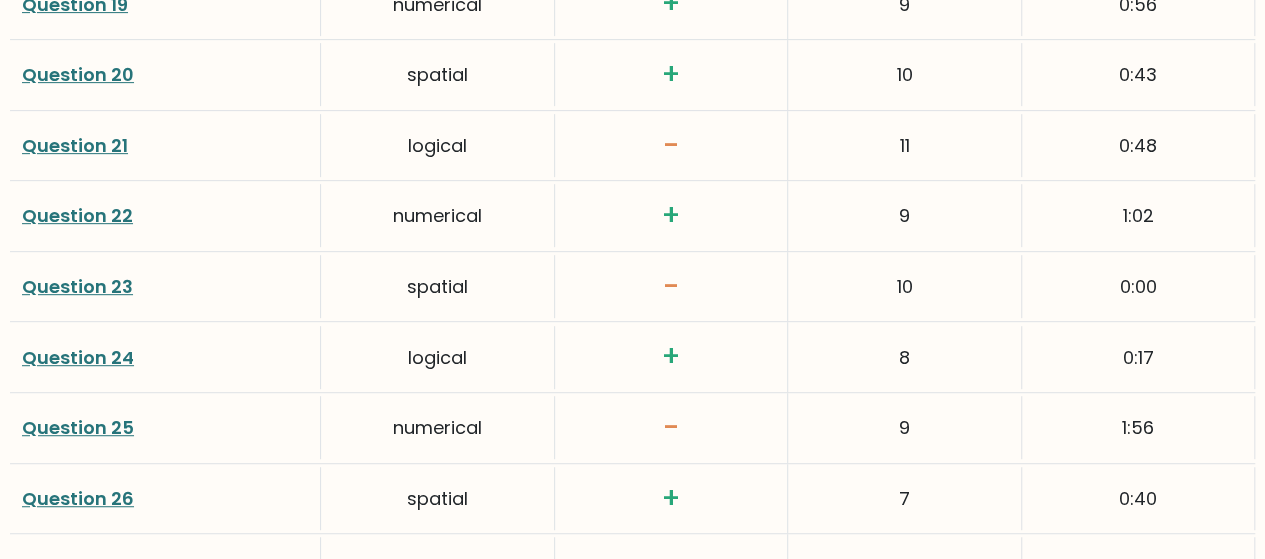 click on "Question 25" at bounding box center (78, 427) 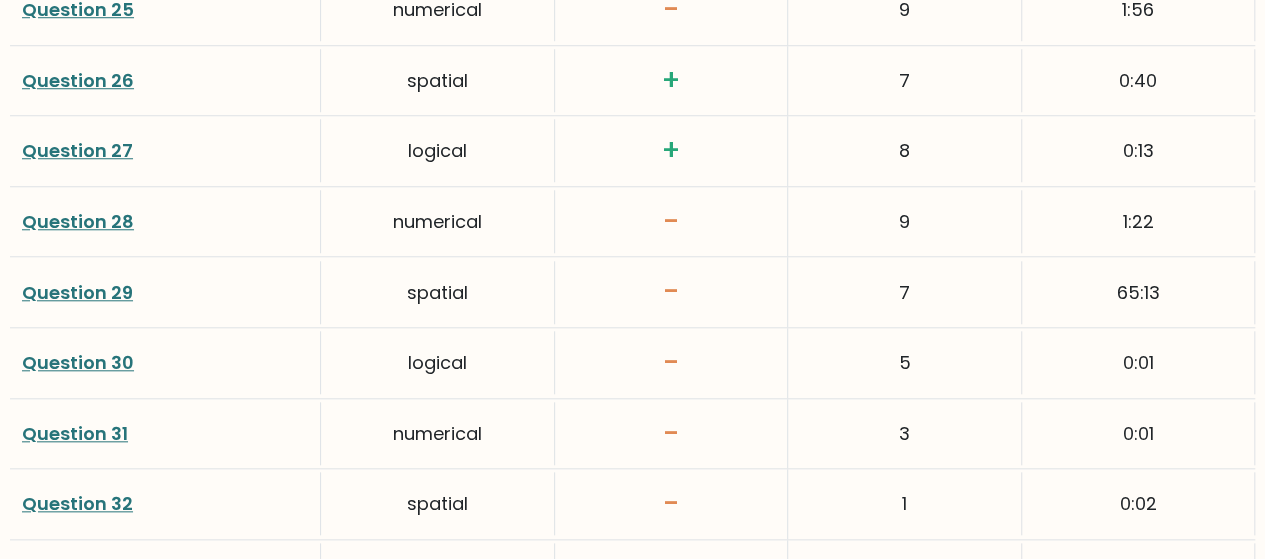 scroll, scrollTop: 4600, scrollLeft: 0, axis: vertical 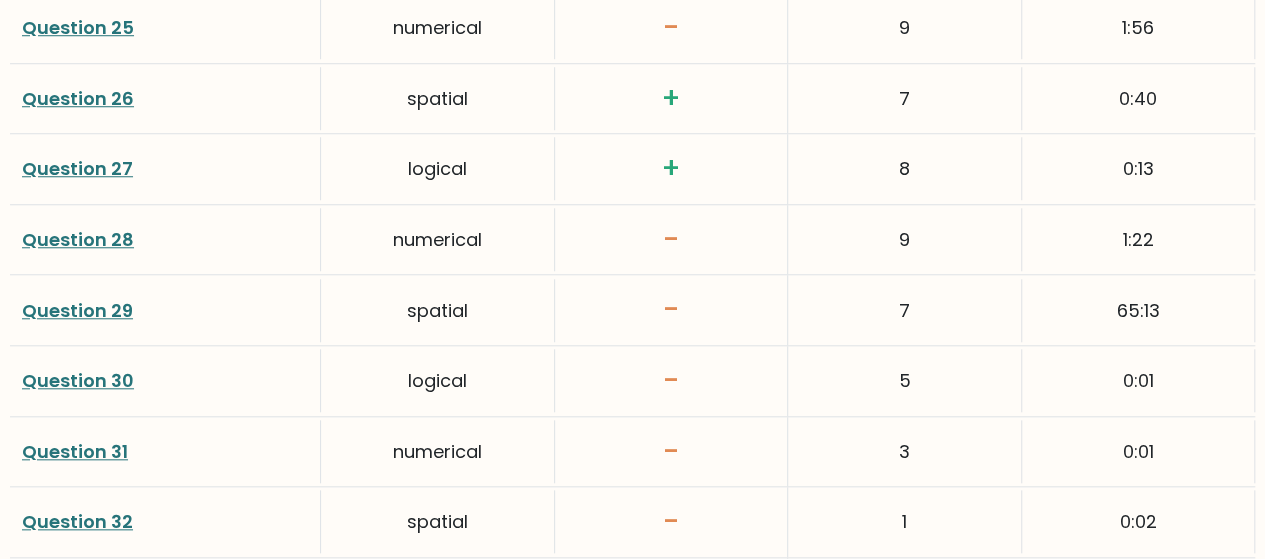 click on "Question 28" at bounding box center [78, 239] 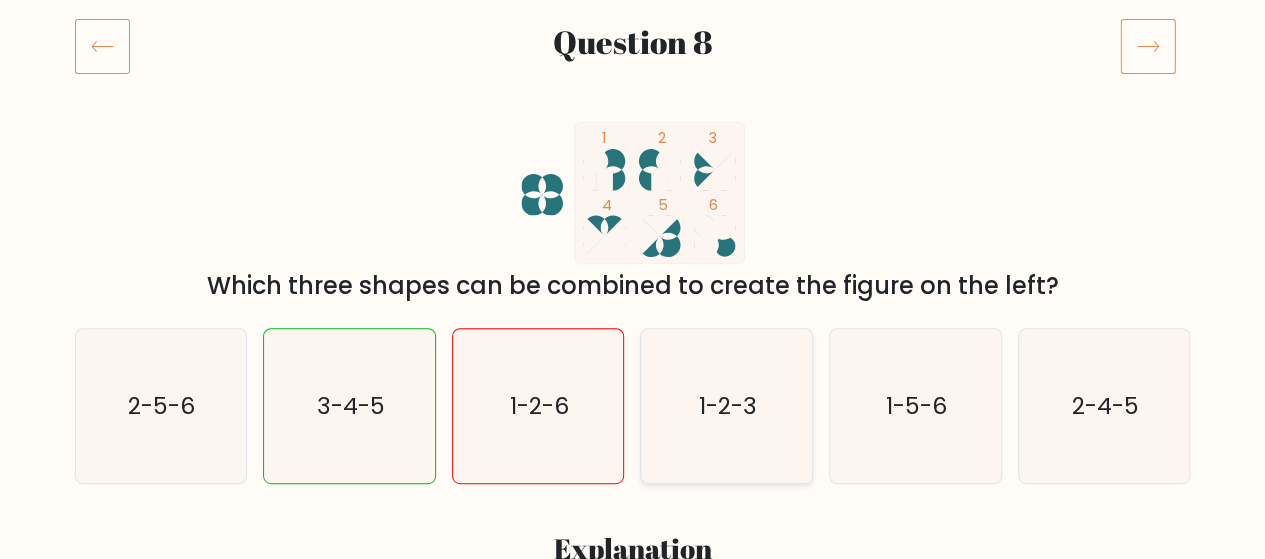 scroll, scrollTop: 300, scrollLeft: 0, axis: vertical 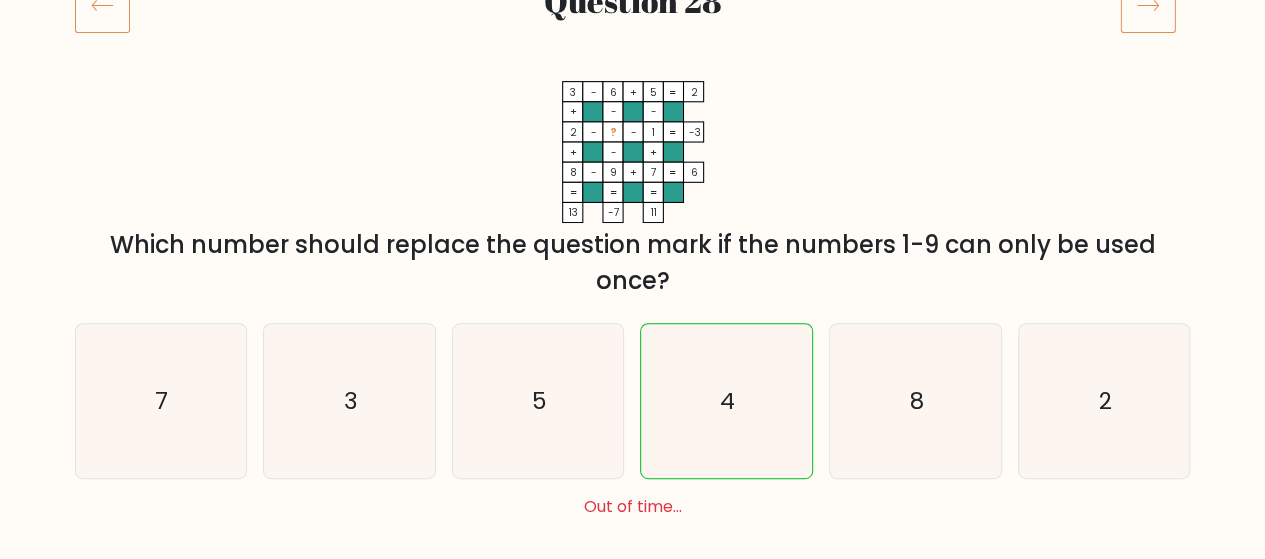 click 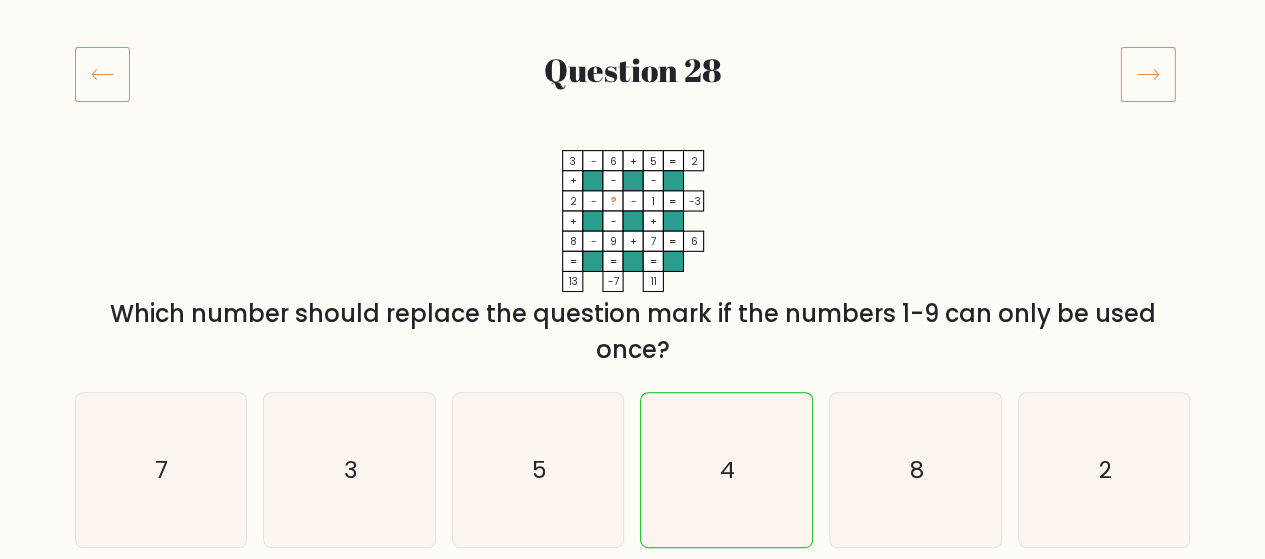 scroll, scrollTop: 200, scrollLeft: 0, axis: vertical 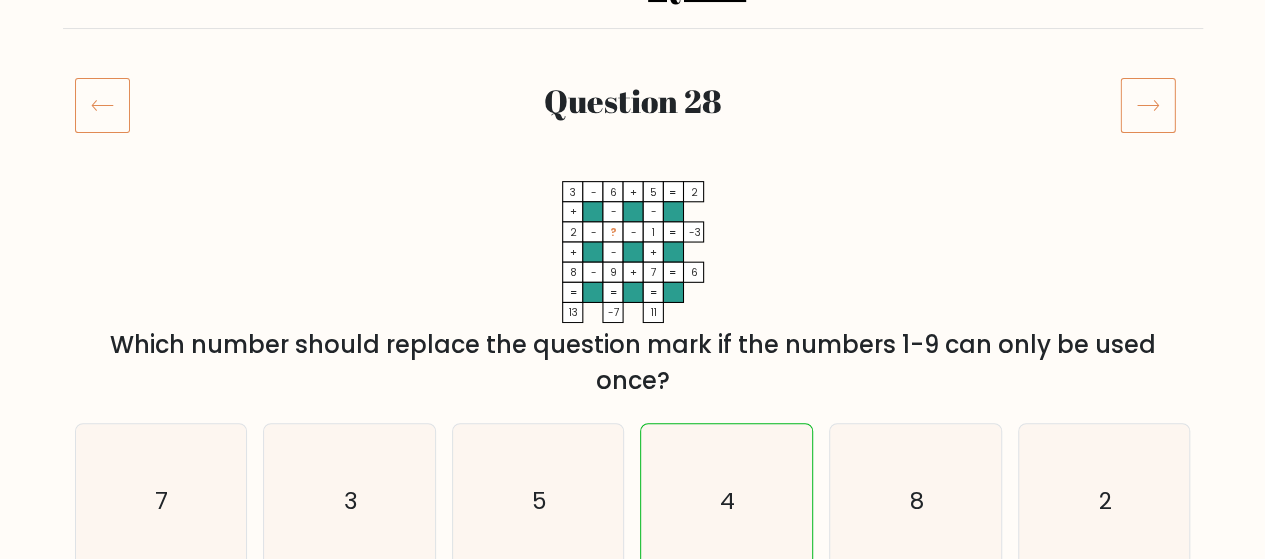 click 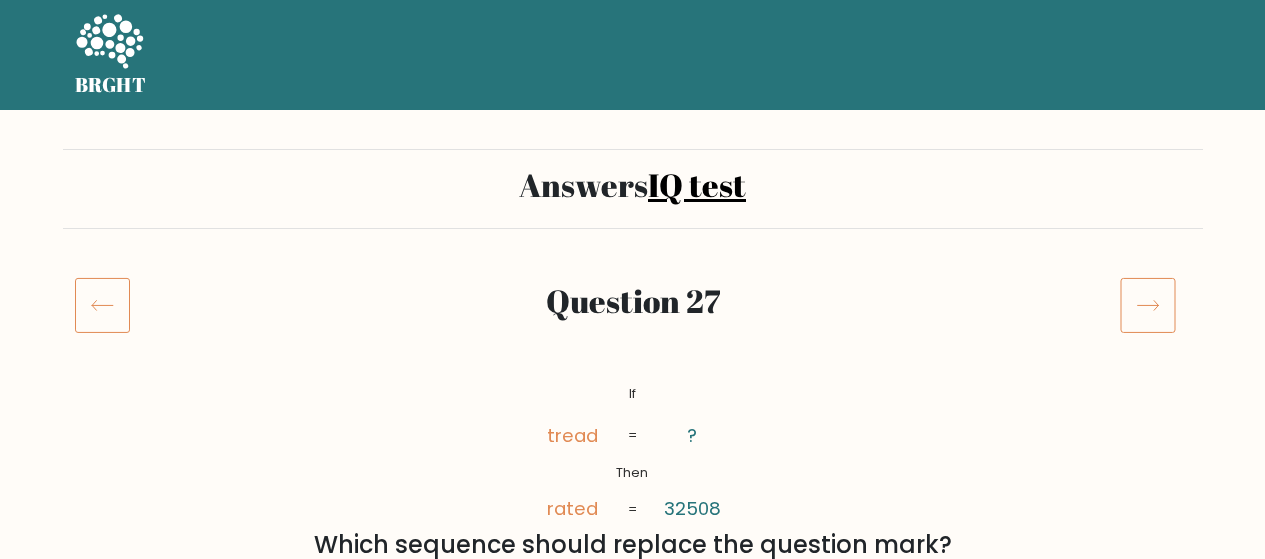 scroll, scrollTop: 0, scrollLeft: 0, axis: both 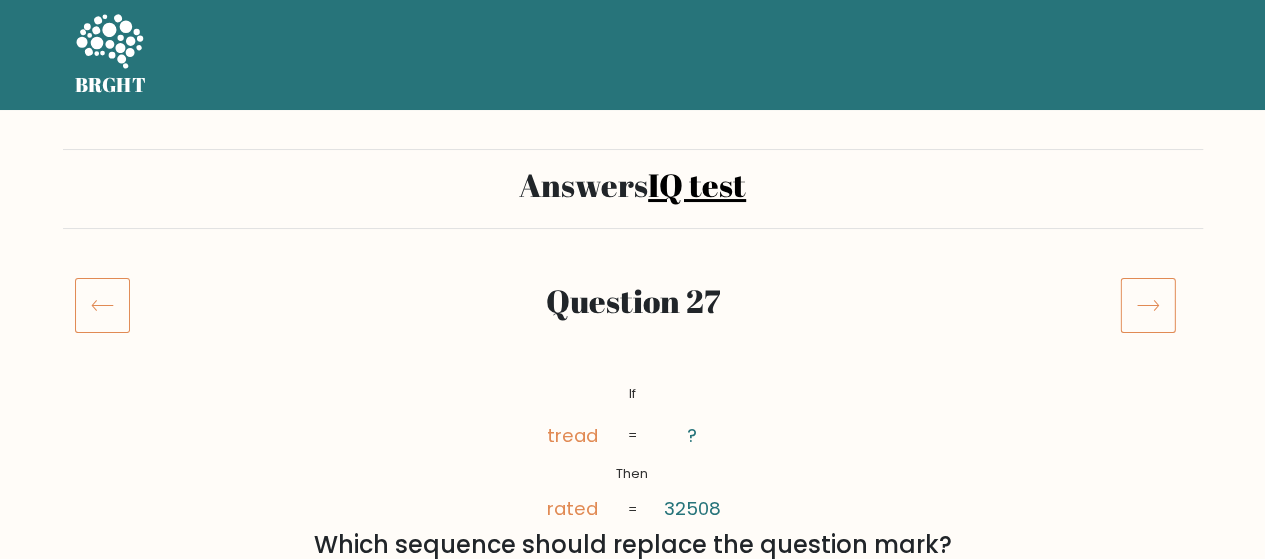 click 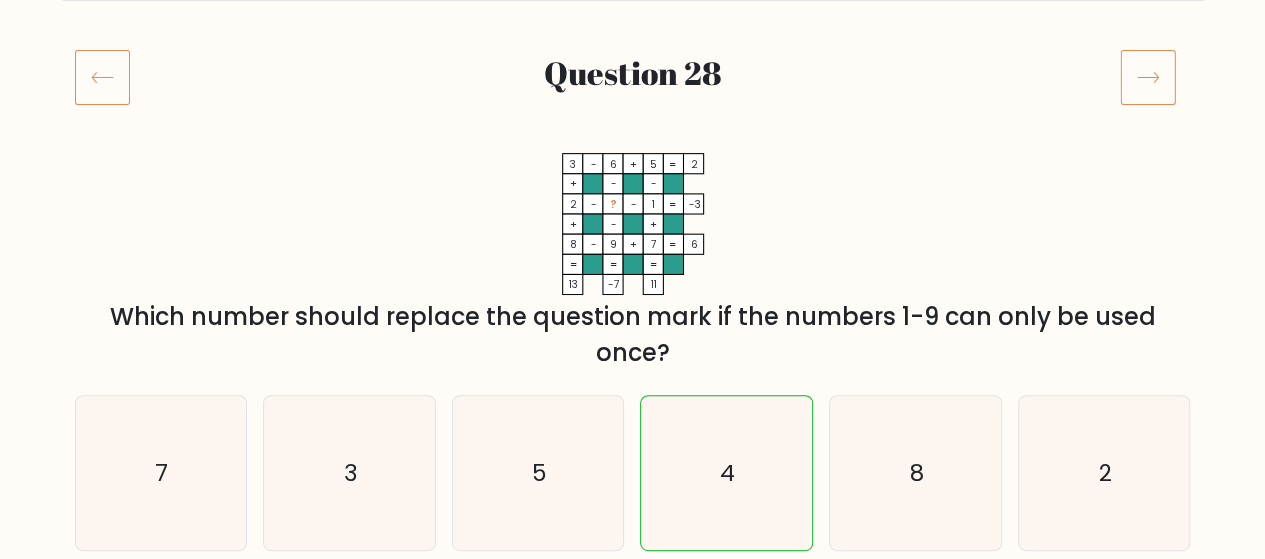 scroll, scrollTop: 100, scrollLeft: 0, axis: vertical 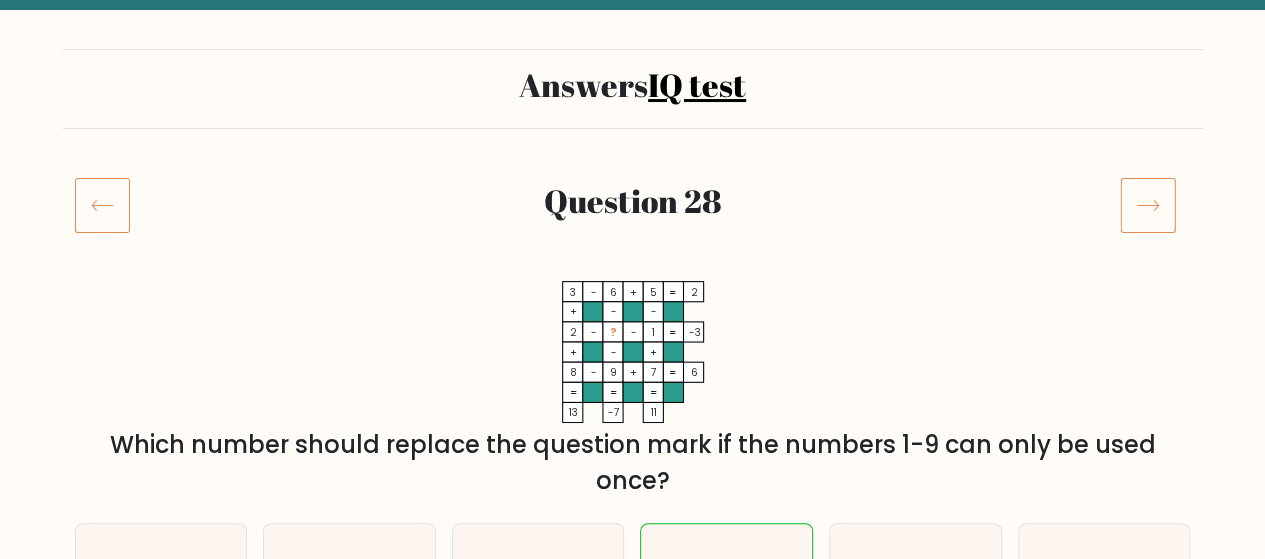 click 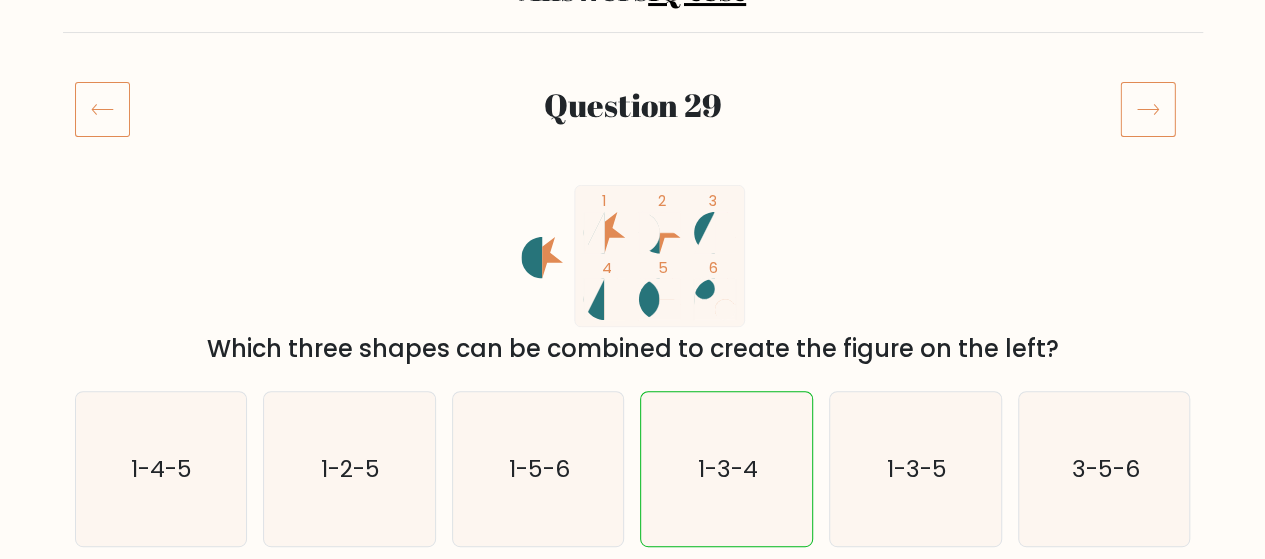 scroll, scrollTop: 200, scrollLeft: 0, axis: vertical 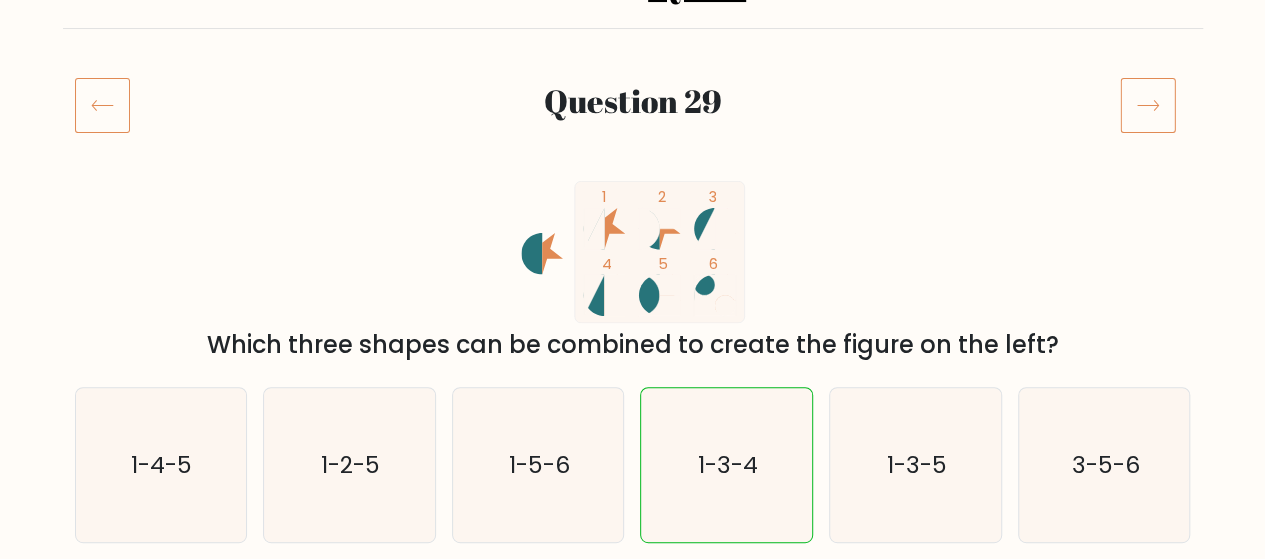 click 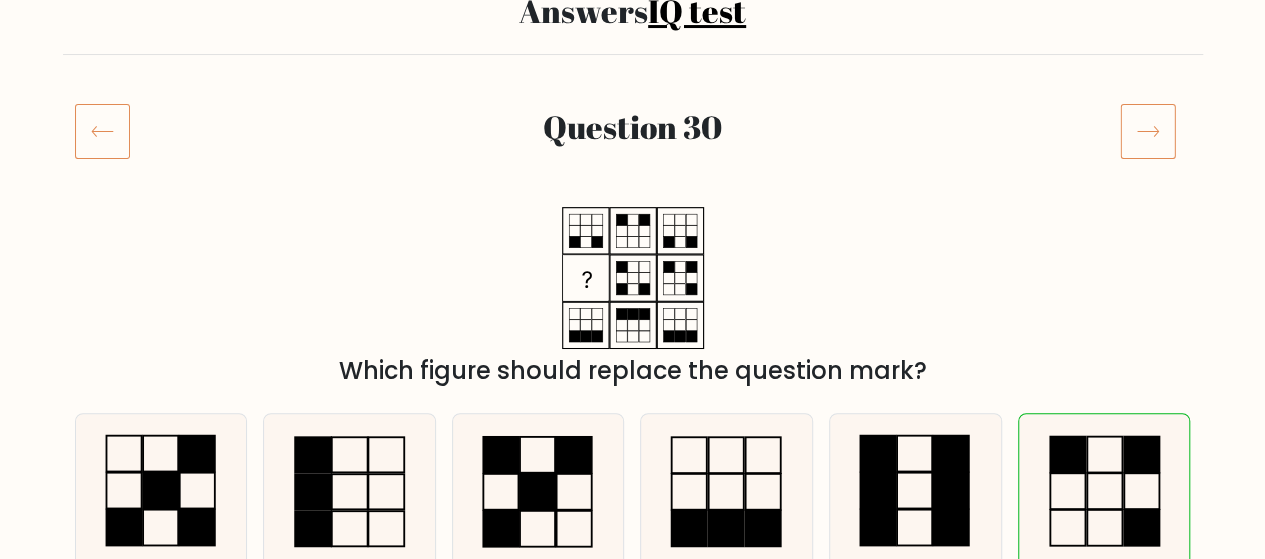 scroll, scrollTop: 200, scrollLeft: 0, axis: vertical 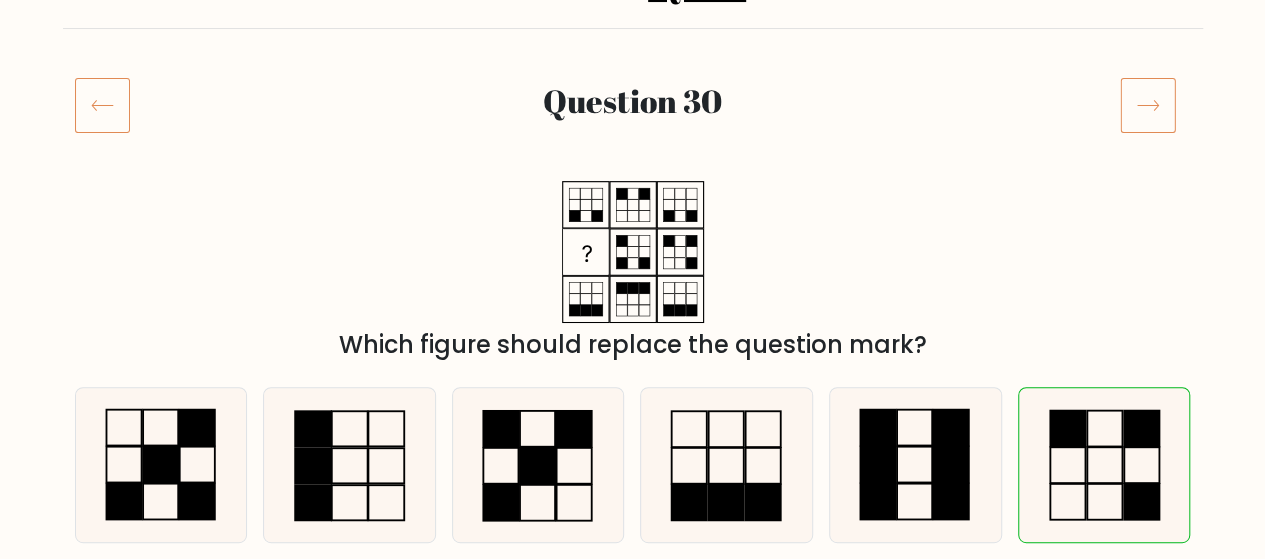 click 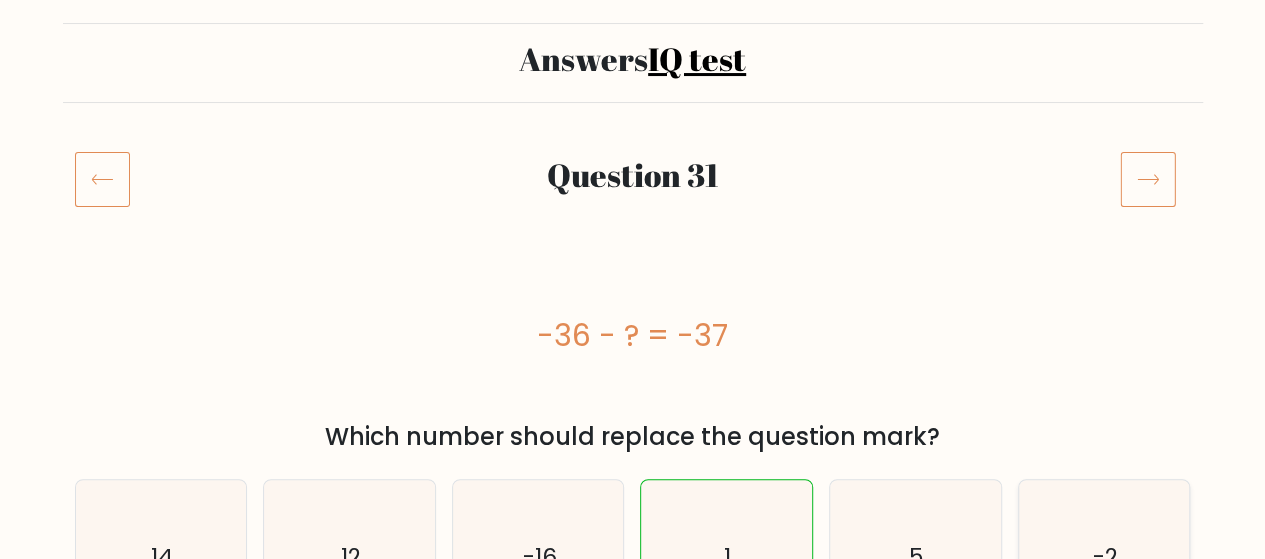 scroll, scrollTop: 100, scrollLeft: 0, axis: vertical 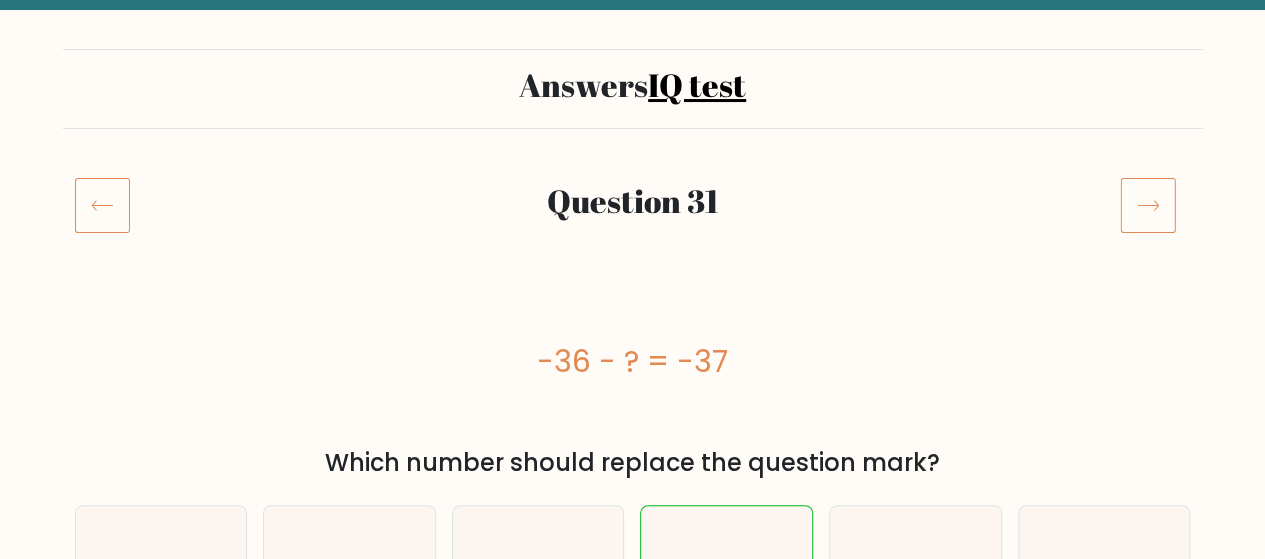 click 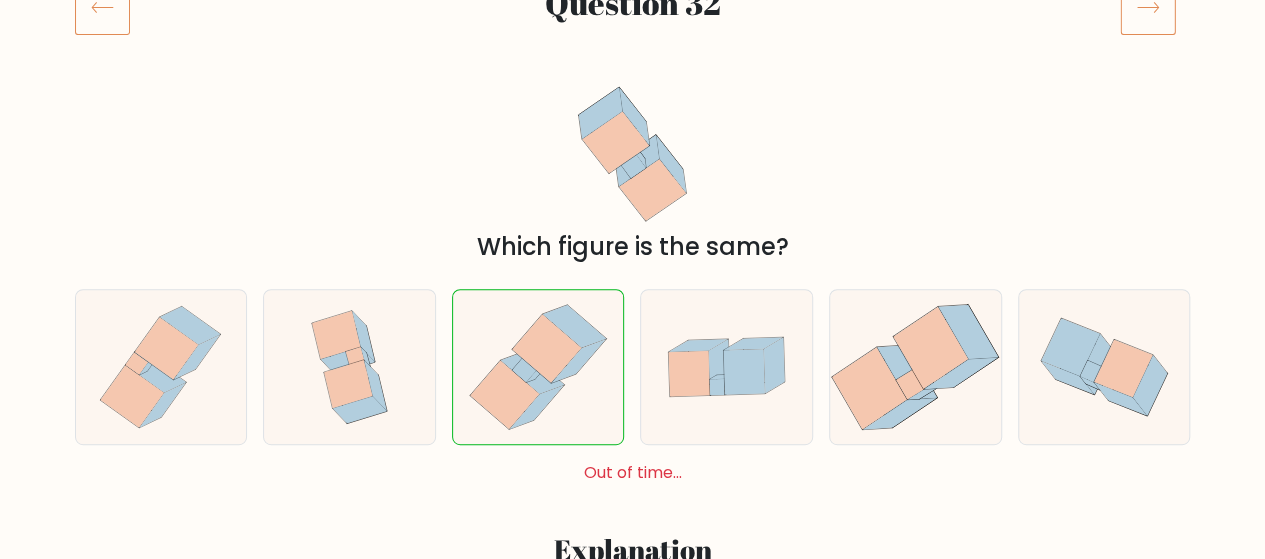 scroll, scrollTop: 300, scrollLeft: 0, axis: vertical 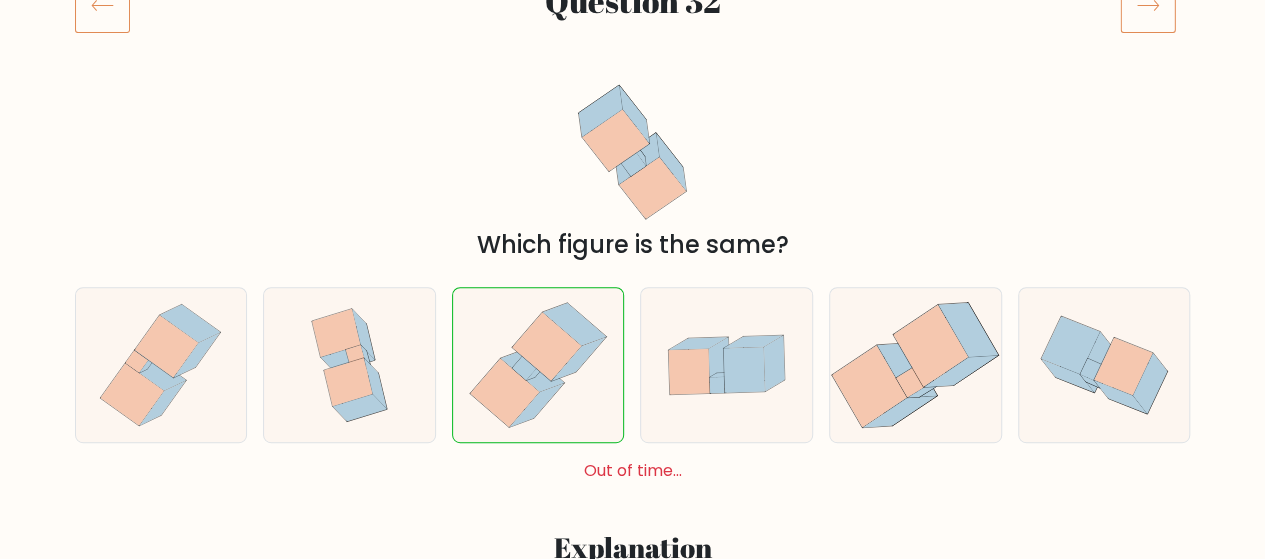 click 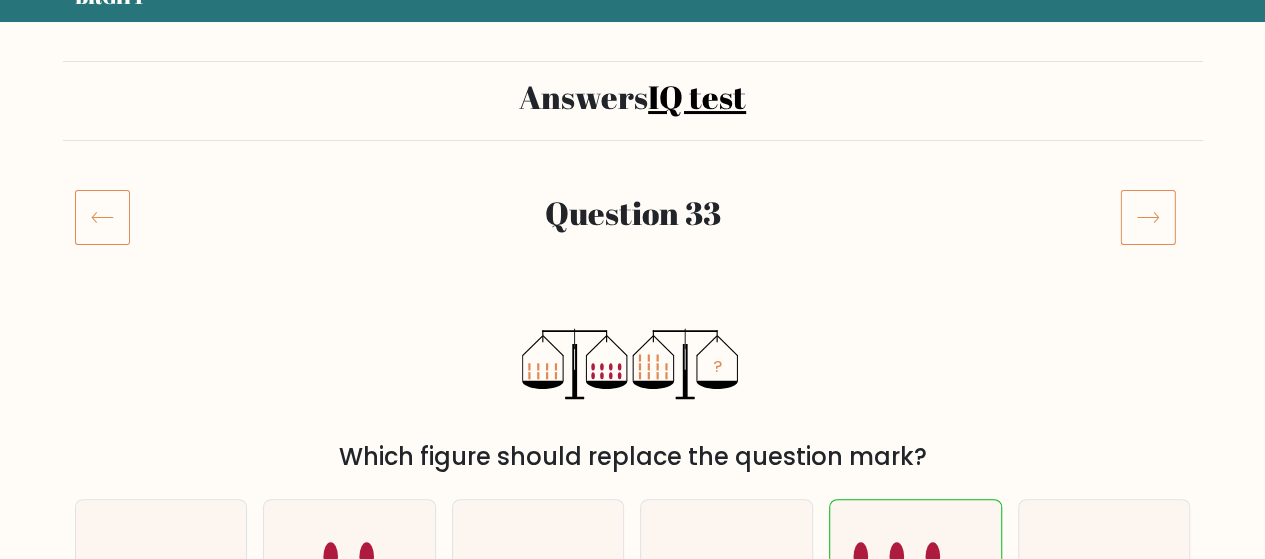 scroll, scrollTop: 0, scrollLeft: 0, axis: both 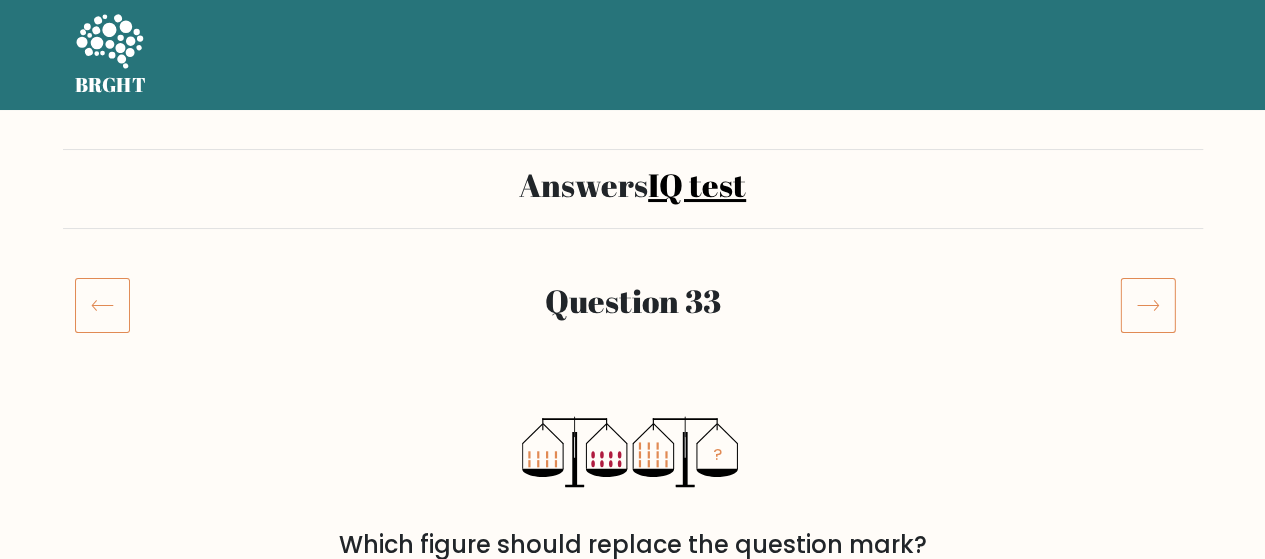 click 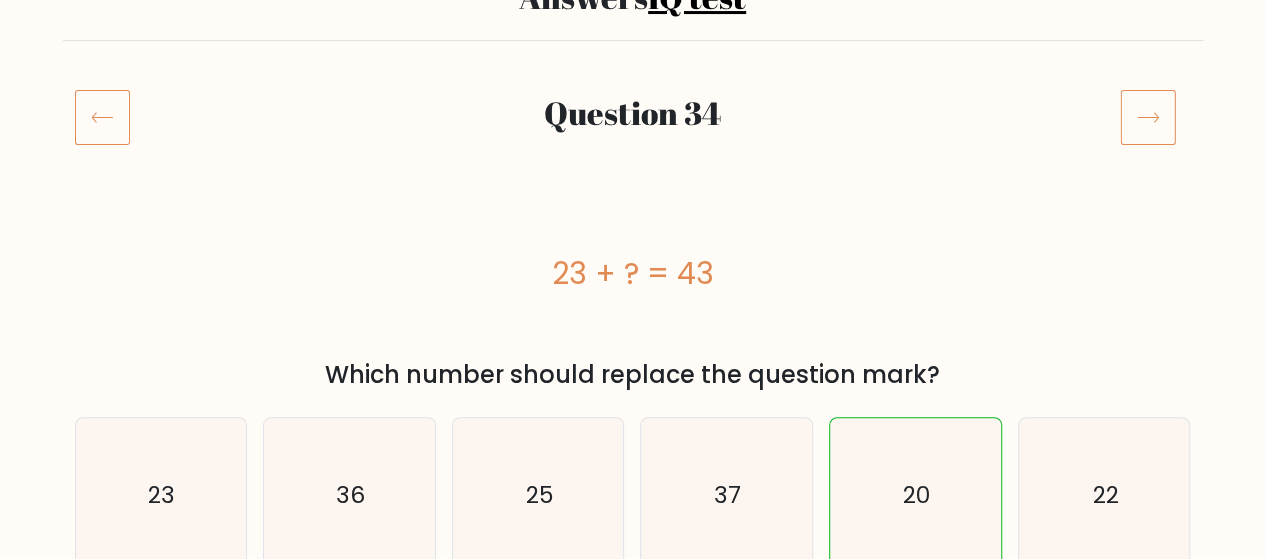 scroll, scrollTop: 100, scrollLeft: 0, axis: vertical 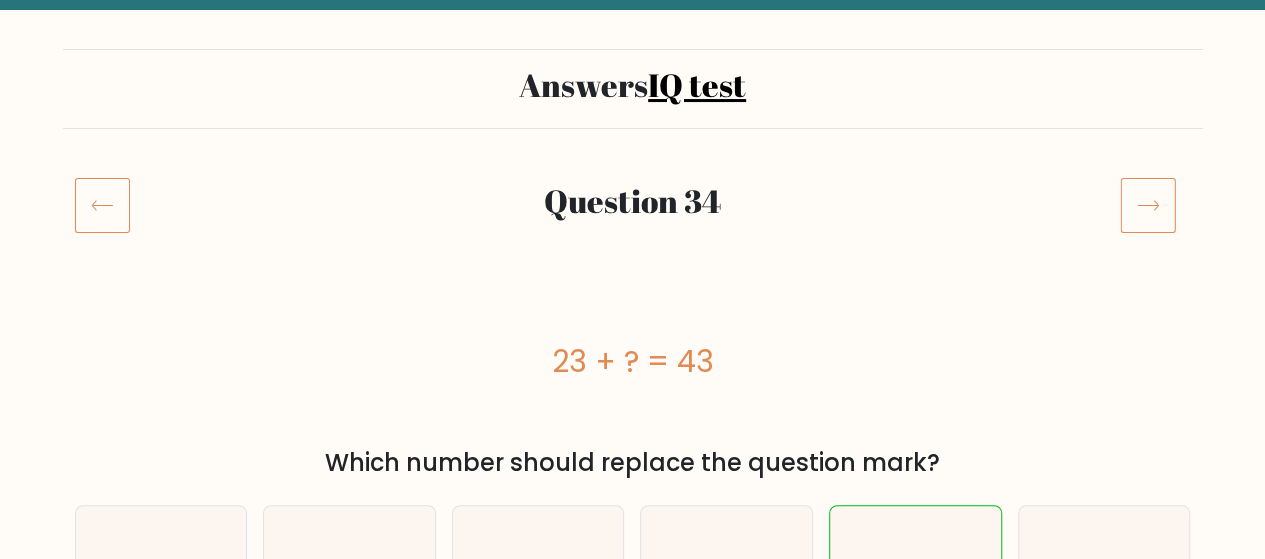 click 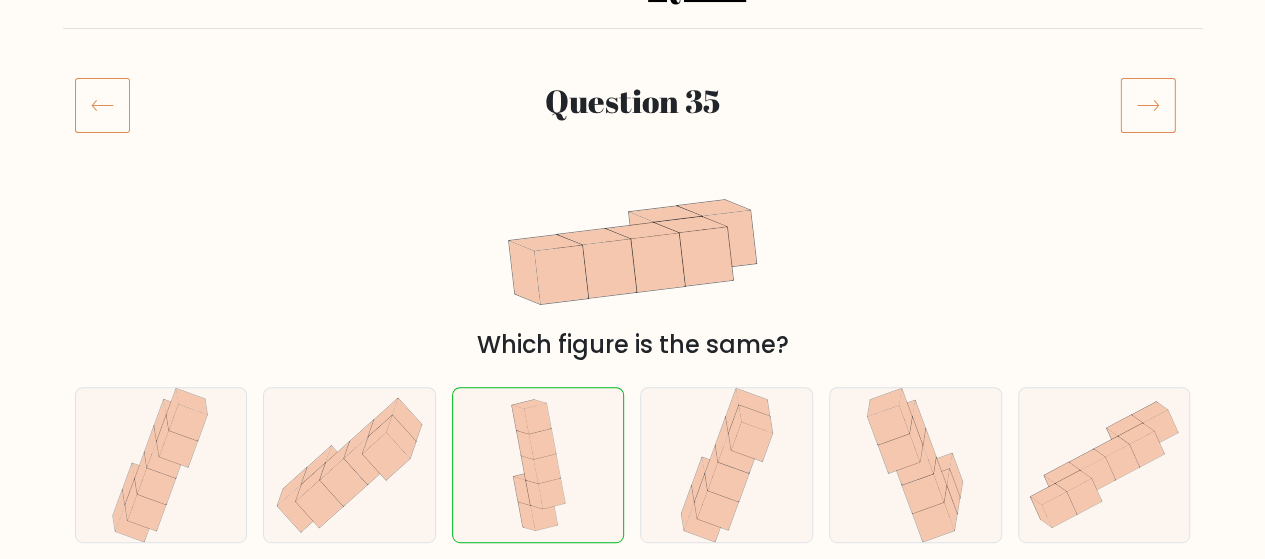 scroll, scrollTop: 300, scrollLeft: 0, axis: vertical 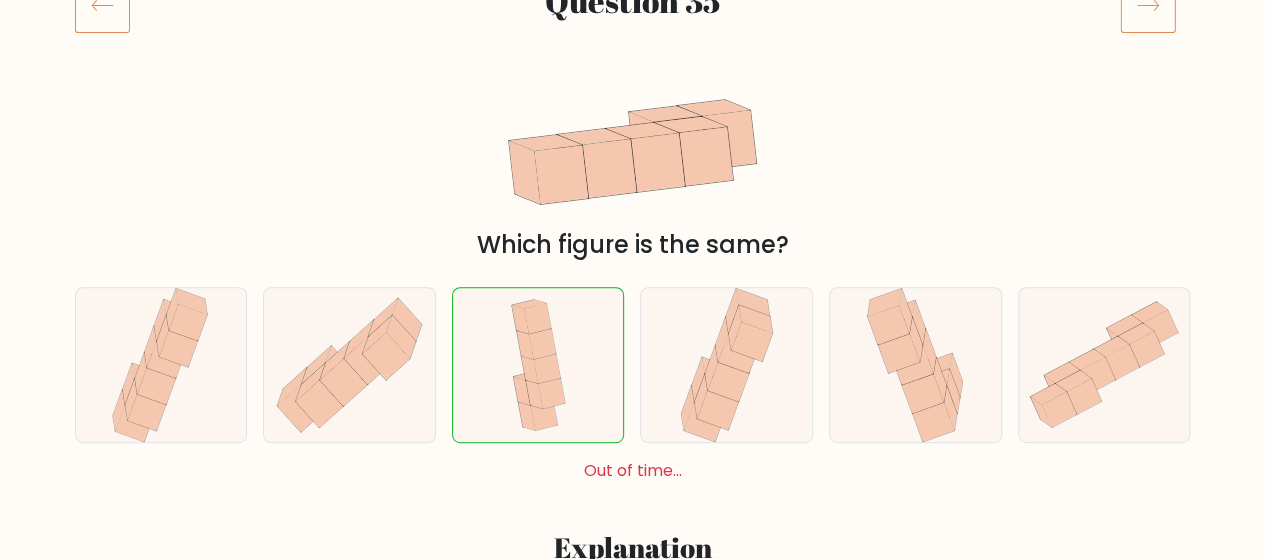 click 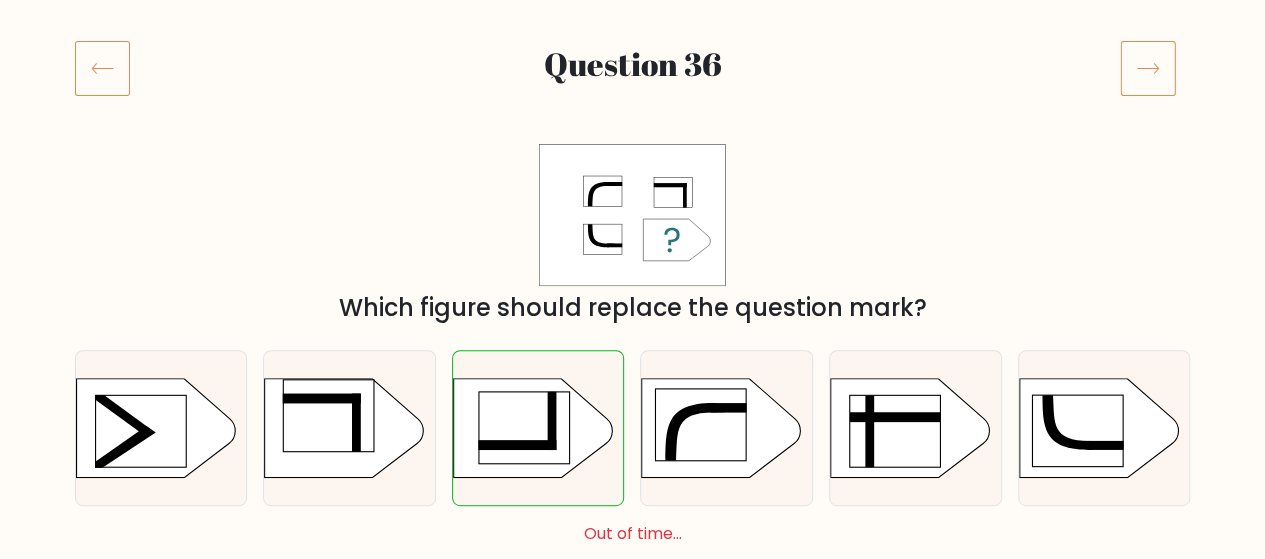 scroll, scrollTop: 0, scrollLeft: 0, axis: both 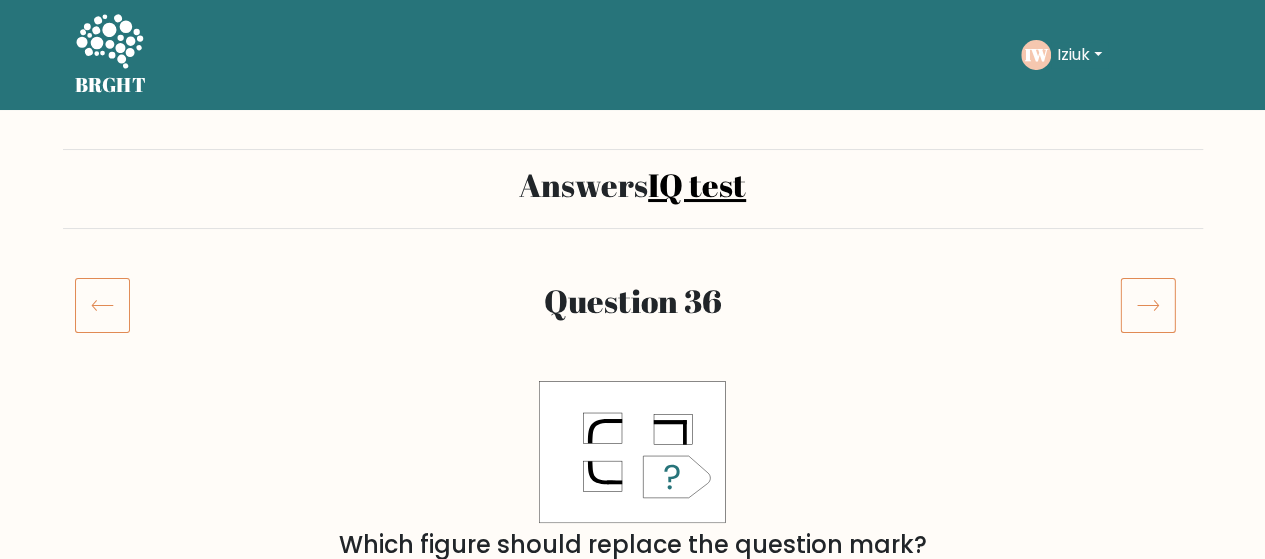 click 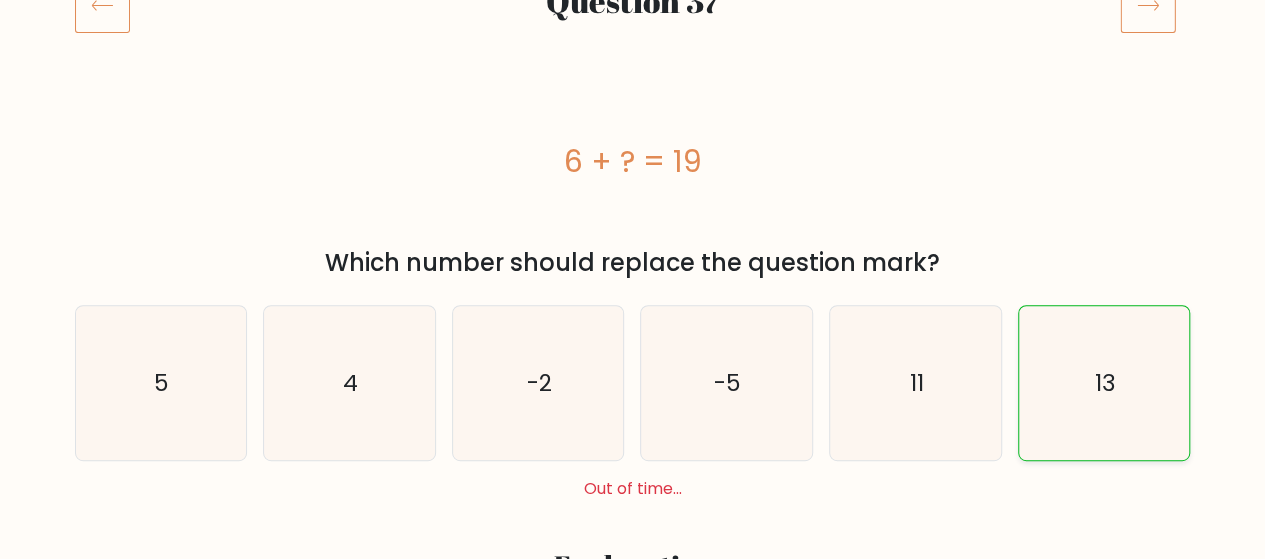 scroll, scrollTop: 200, scrollLeft: 0, axis: vertical 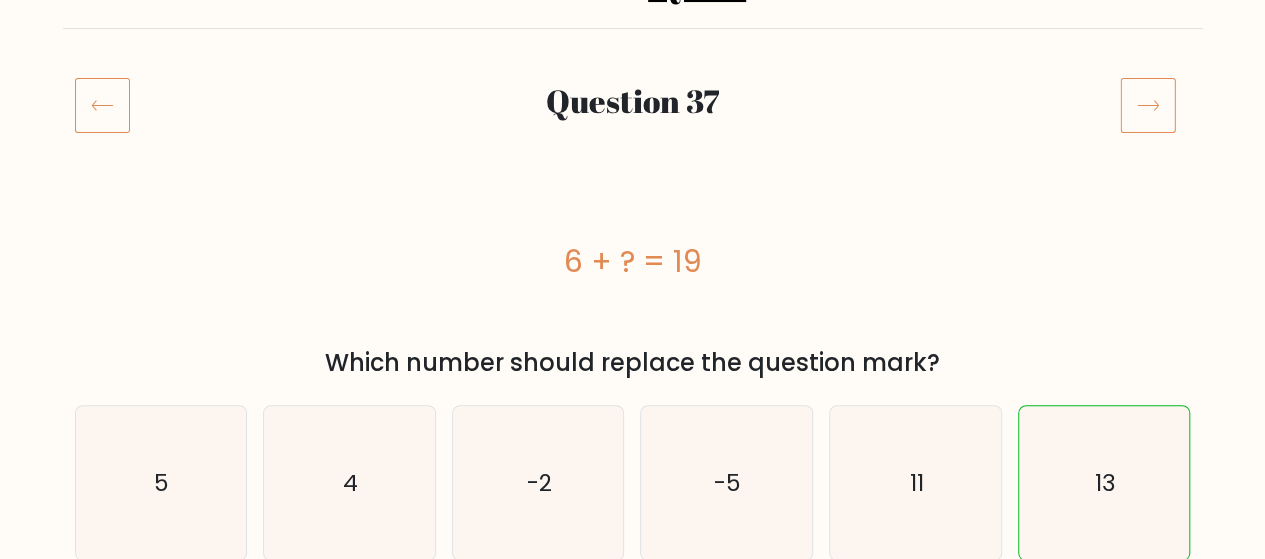 click 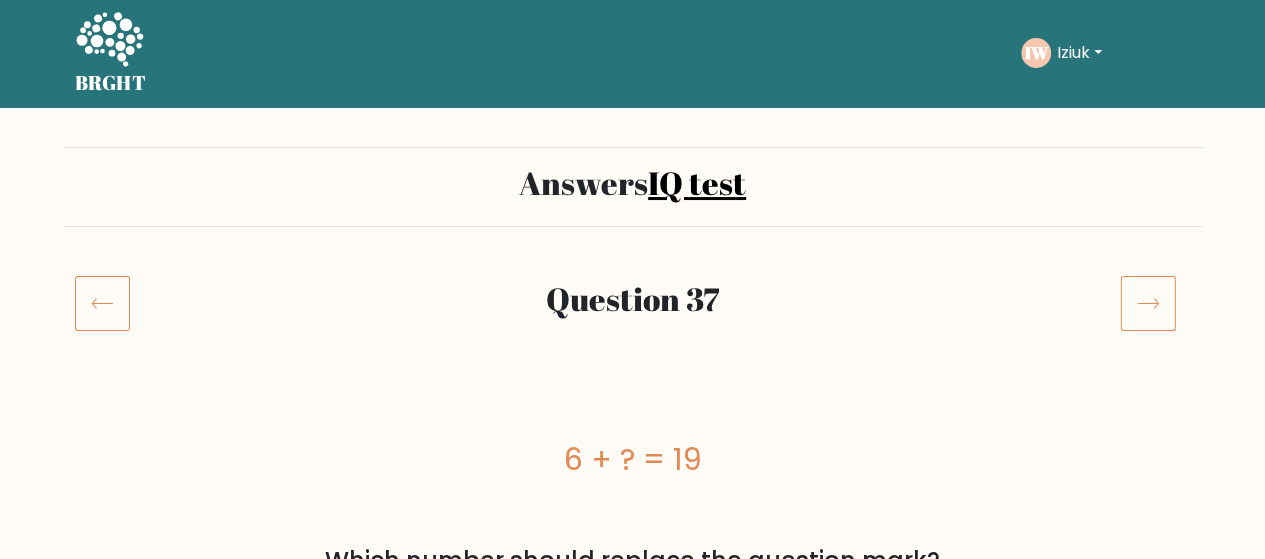 scroll, scrollTop: 0, scrollLeft: 0, axis: both 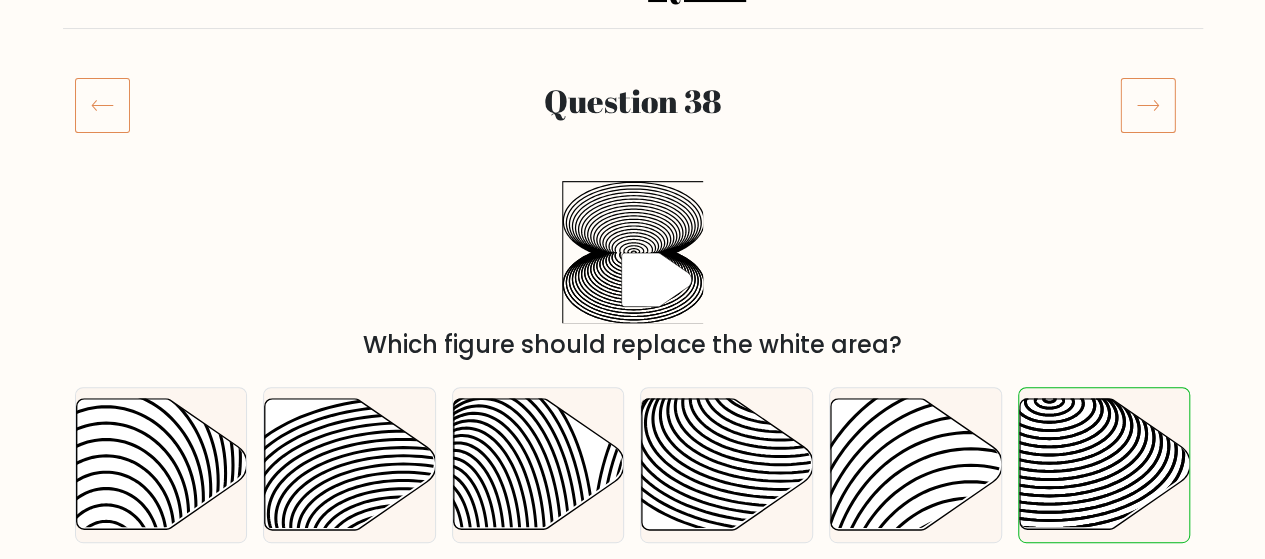 click 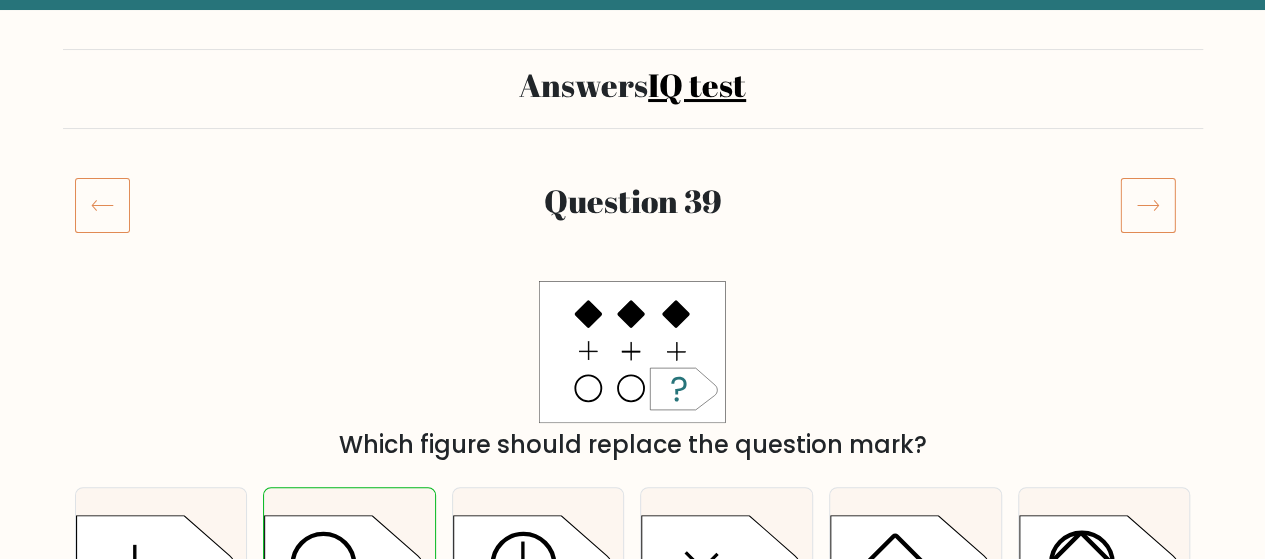 scroll, scrollTop: 0, scrollLeft: 0, axis: both 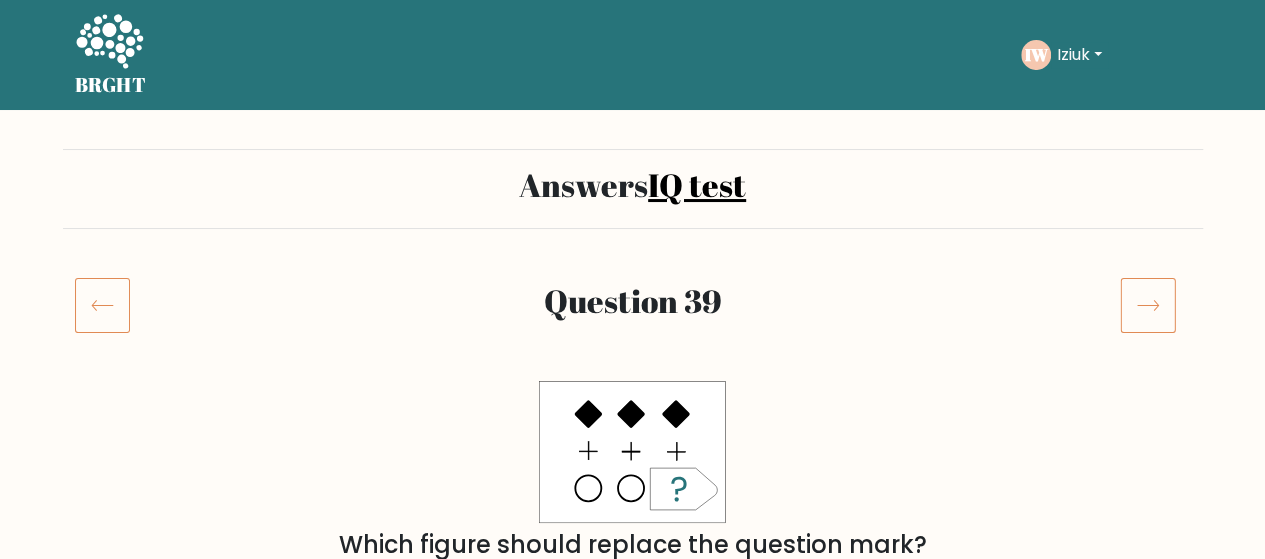 click 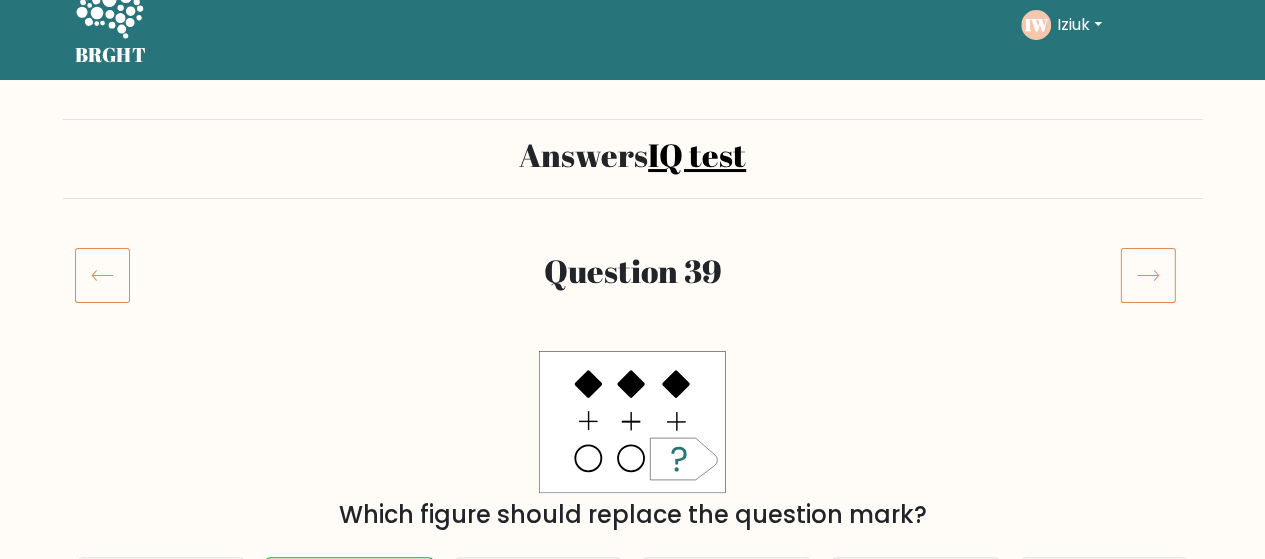 scroll, scrollTop: 0, scrollLeft: 0, axis: both 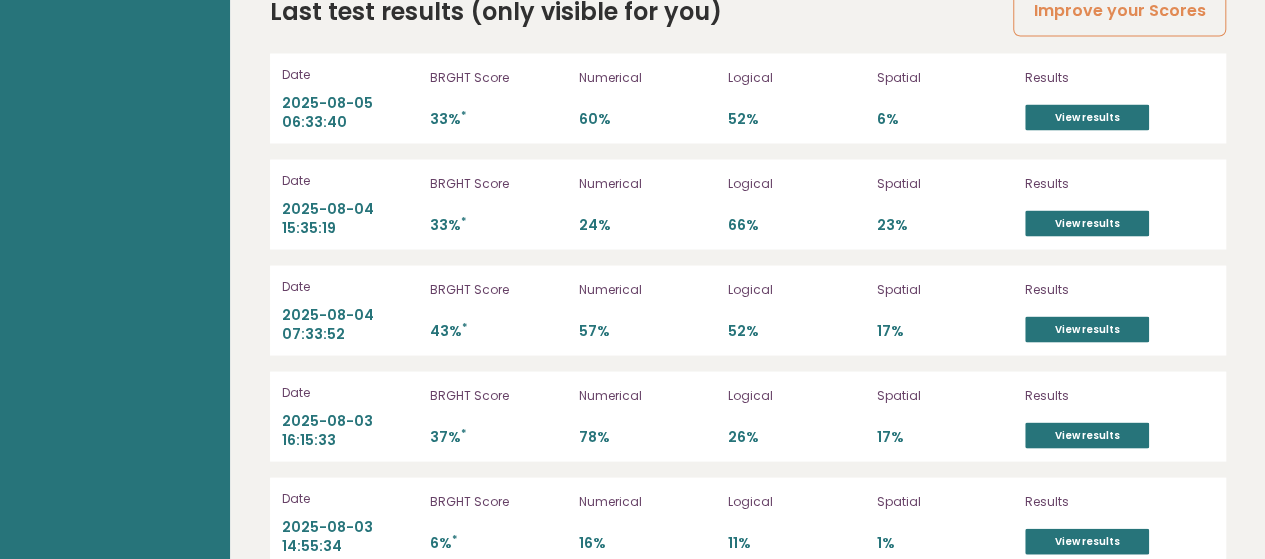 drag, startPoint x: 1266, startPoint y: 40, endPoint x: 1225, endPoint y: 455, distance: 417.0204 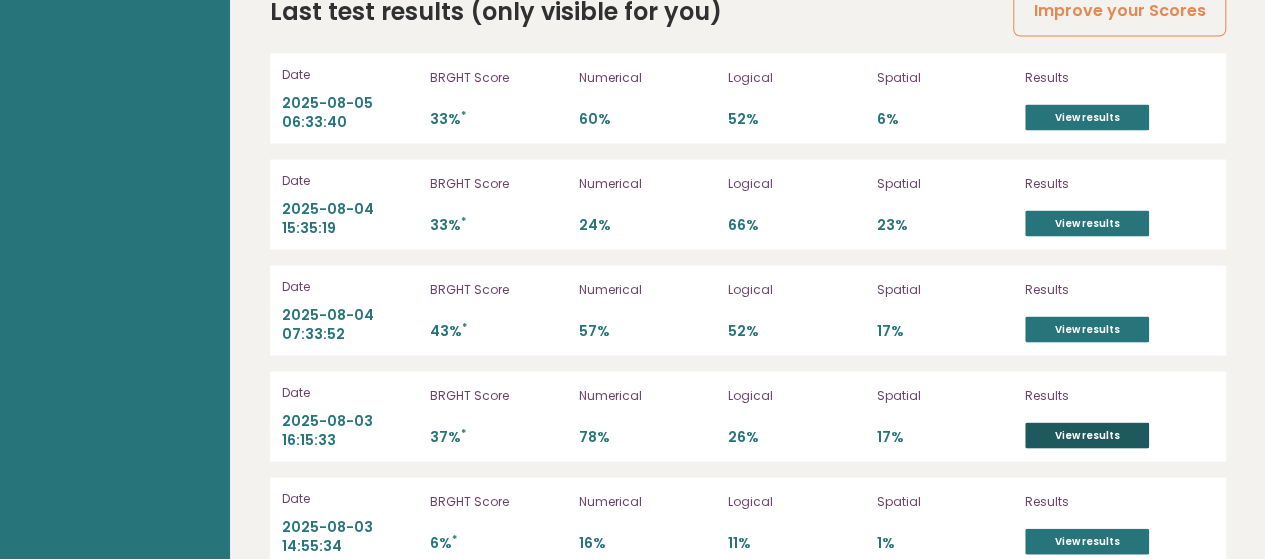 click on "View results" at bounding box center (1087, 435) 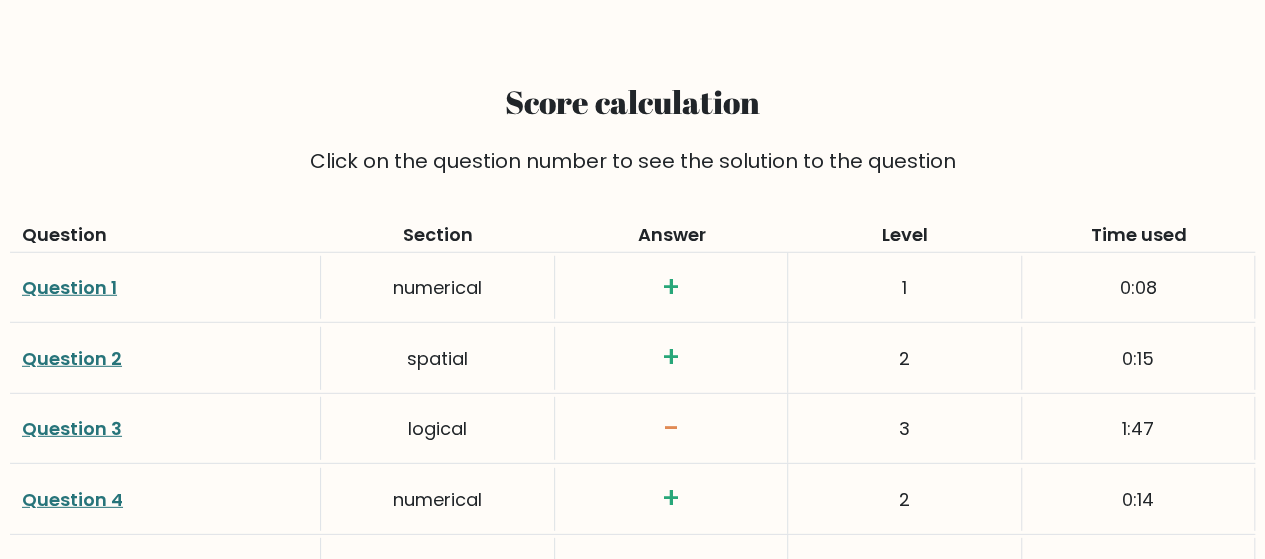 scroll, scrollTop: 2600, scrollLeft: 0, axis: vertical 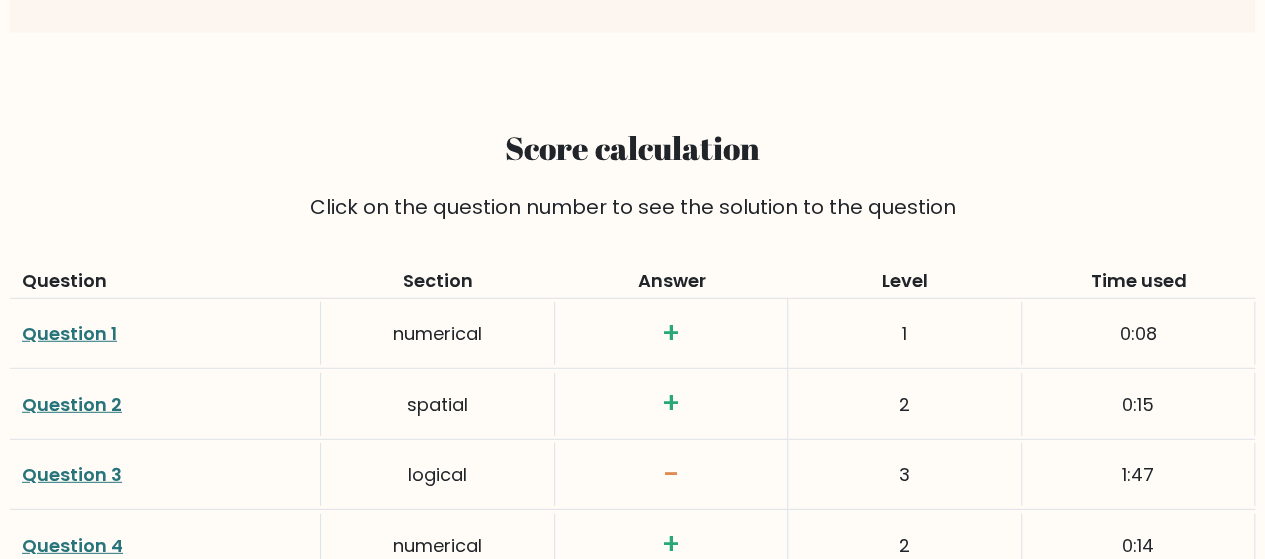 click on "Question 3" at bounding box center [72, 474] 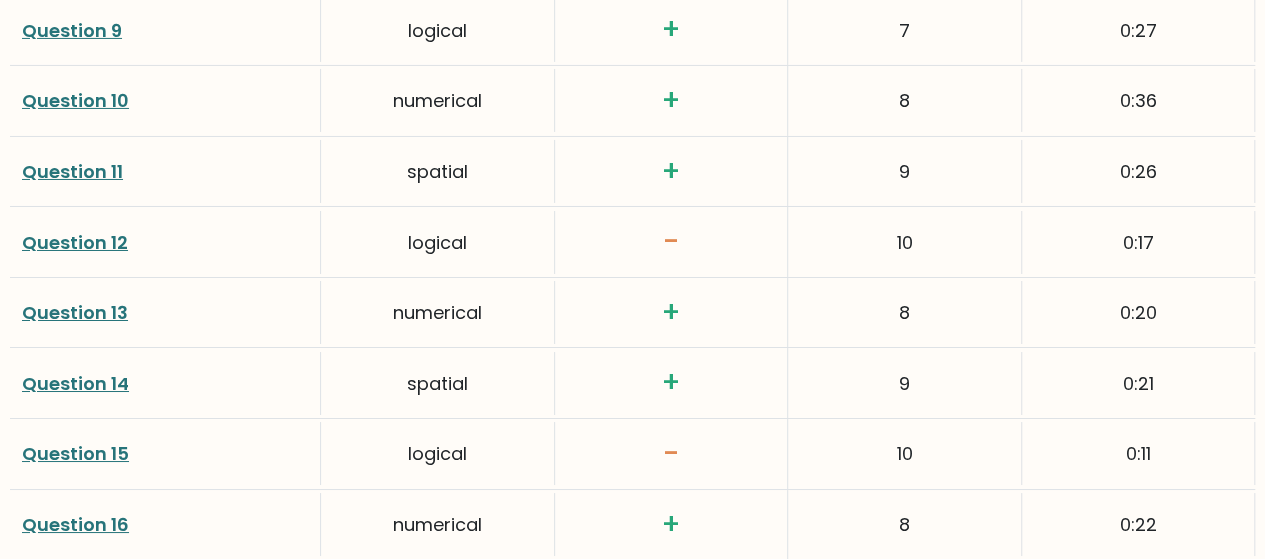 scroll, scrollTop: 3500, scrollLeft: 0, axis: vertical 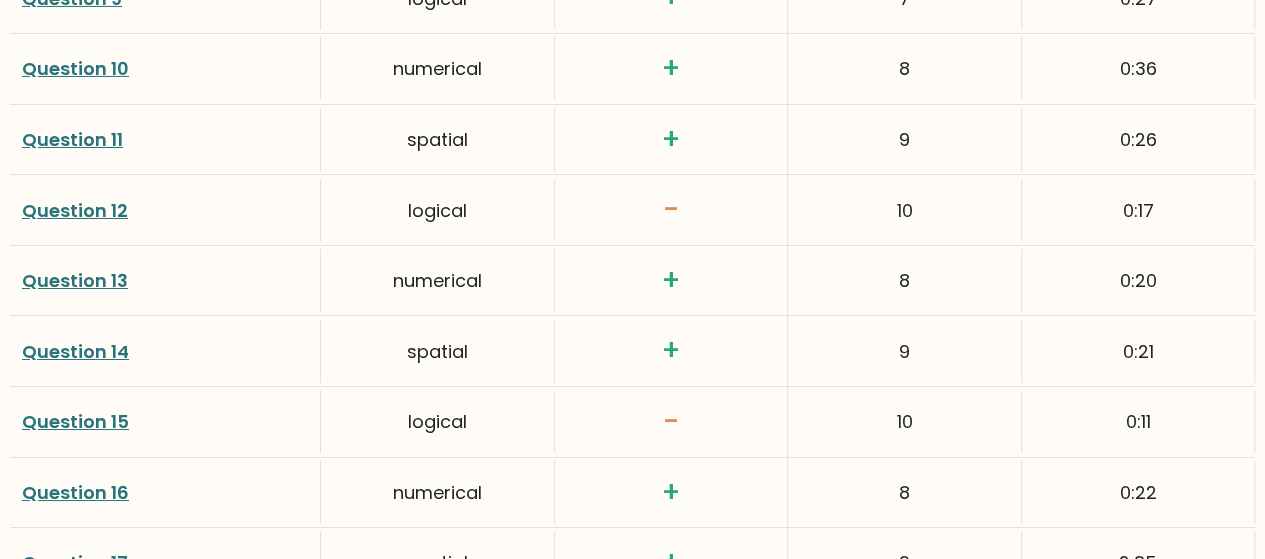 click on "Question 12" at bounding box center [75, 210] 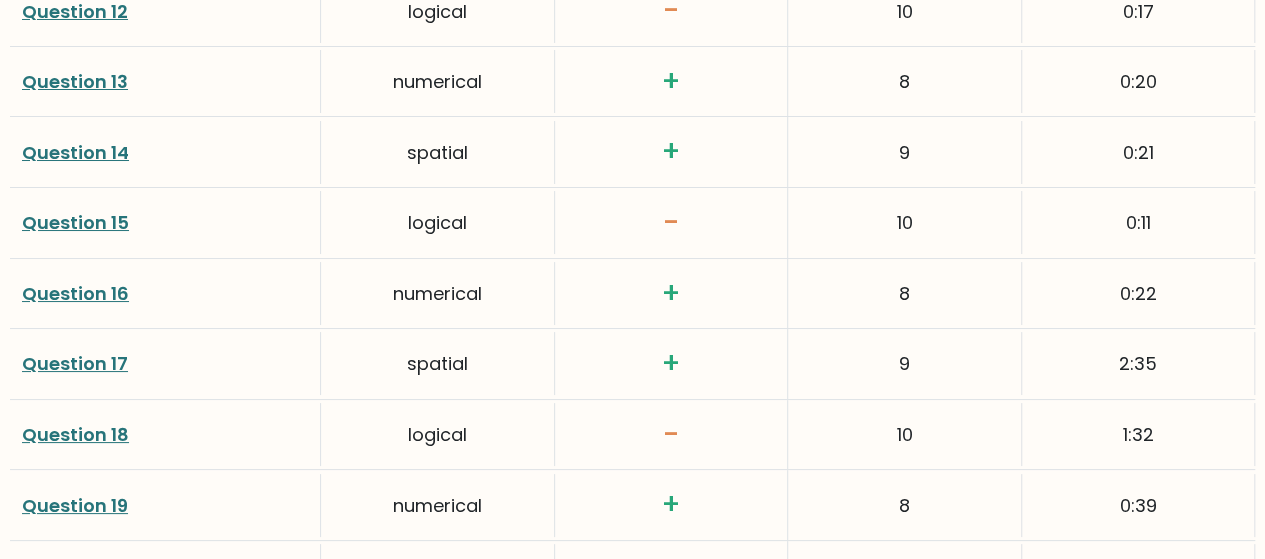 scroll, scrollTop: 3800, scrollLeft: 0, axis: vertical 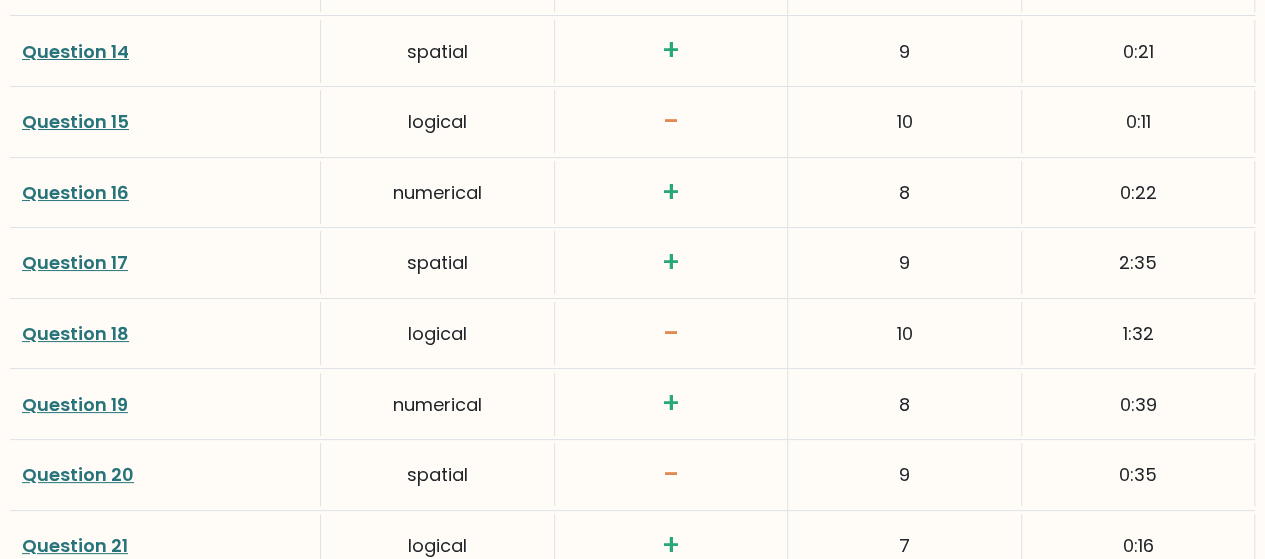 click on "Question 18" at bounding box center [75, 333] 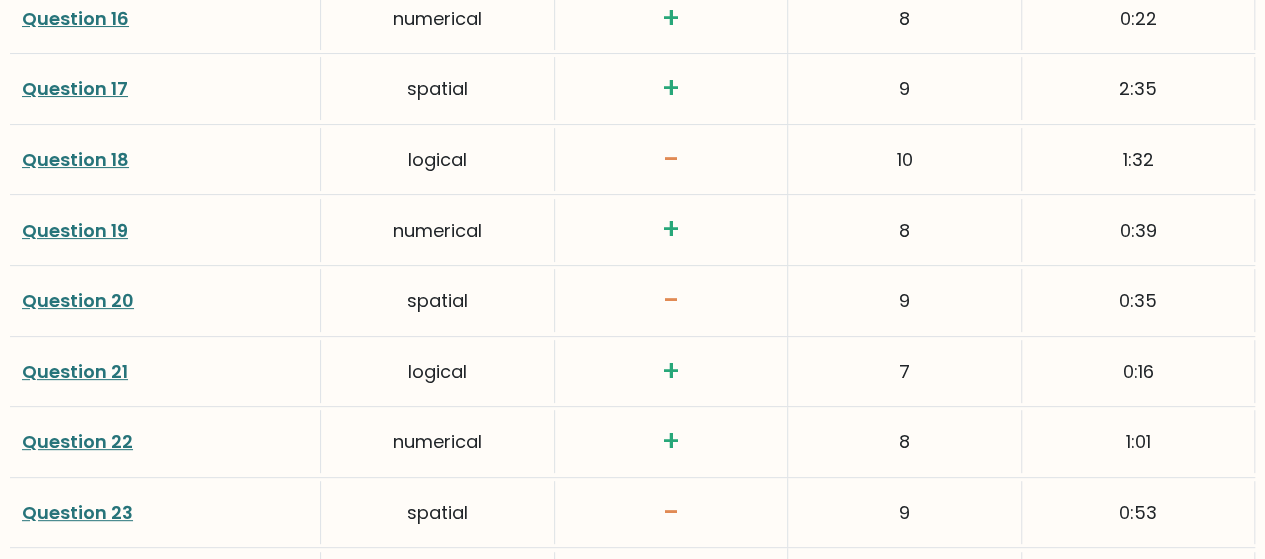scroll, scrollTop: 4000, scrollLeft: 0, axis: vertical 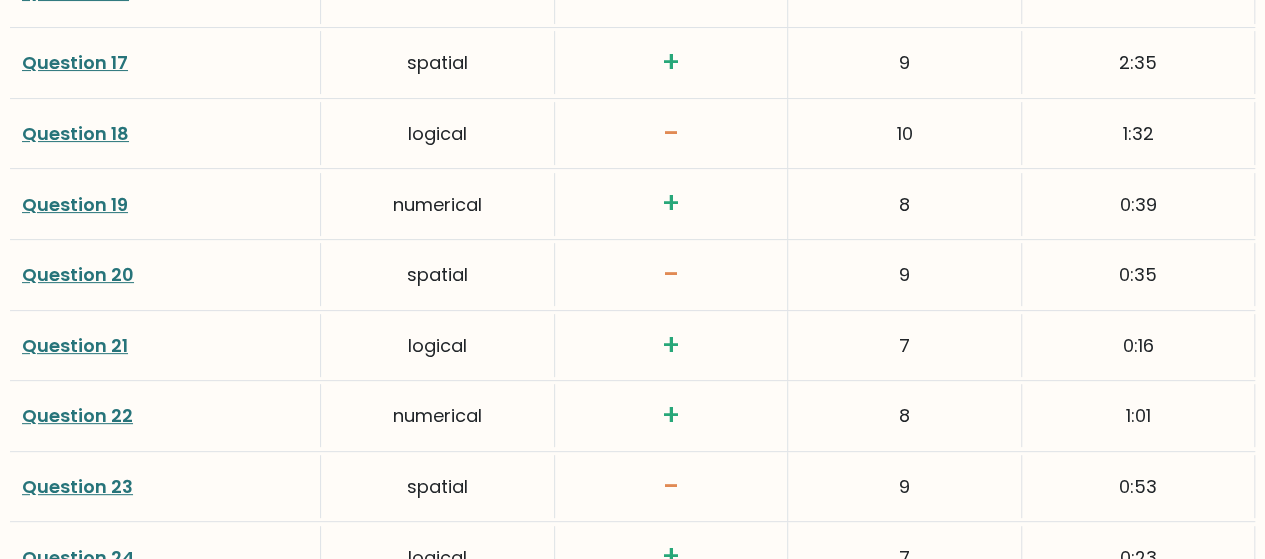 click on "Question 20" at bounding box center (78, 274) 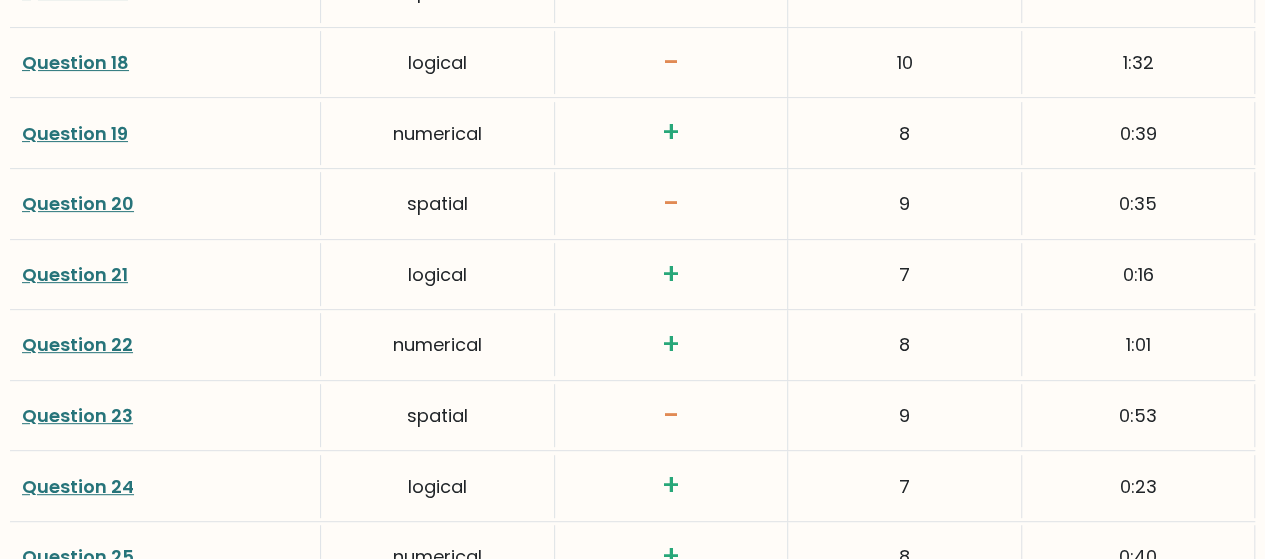 scroll, scrollTop: 4200, scrollLeft: 0, axis: vertical 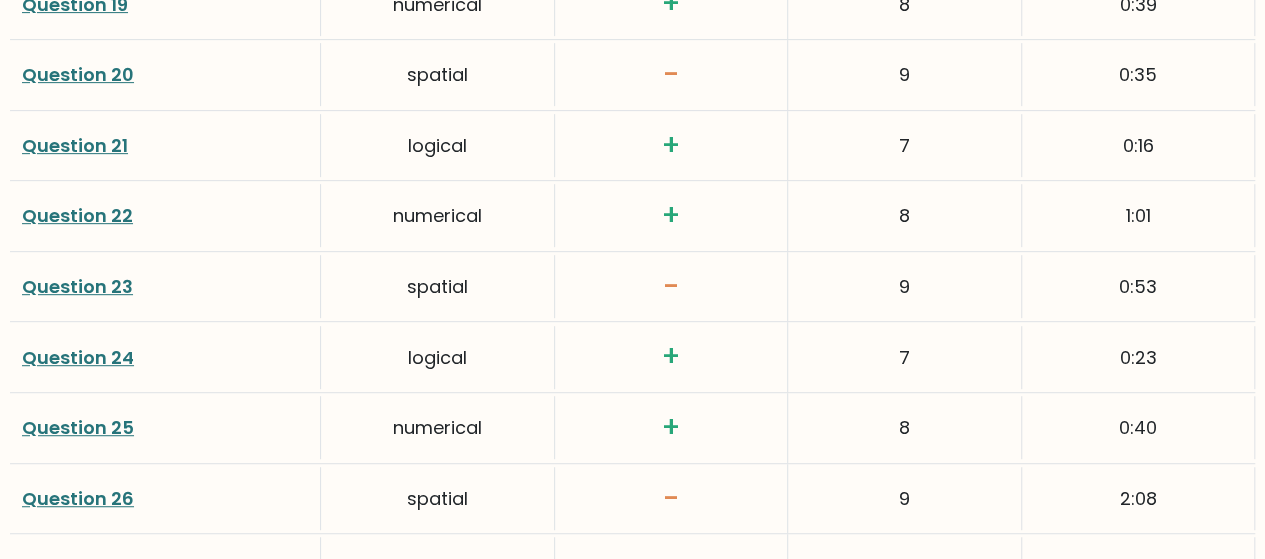 click on "Question 23" at bounding box center (77, 286) 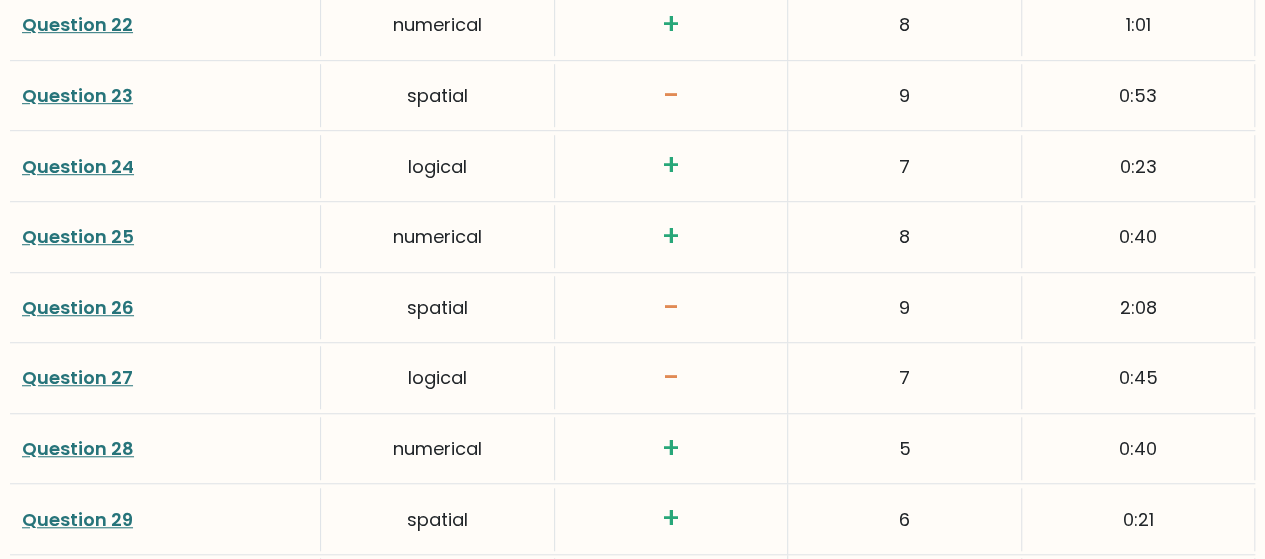 scroll, scrollTop: 4400, scrollLeft: 0, axis: vertical 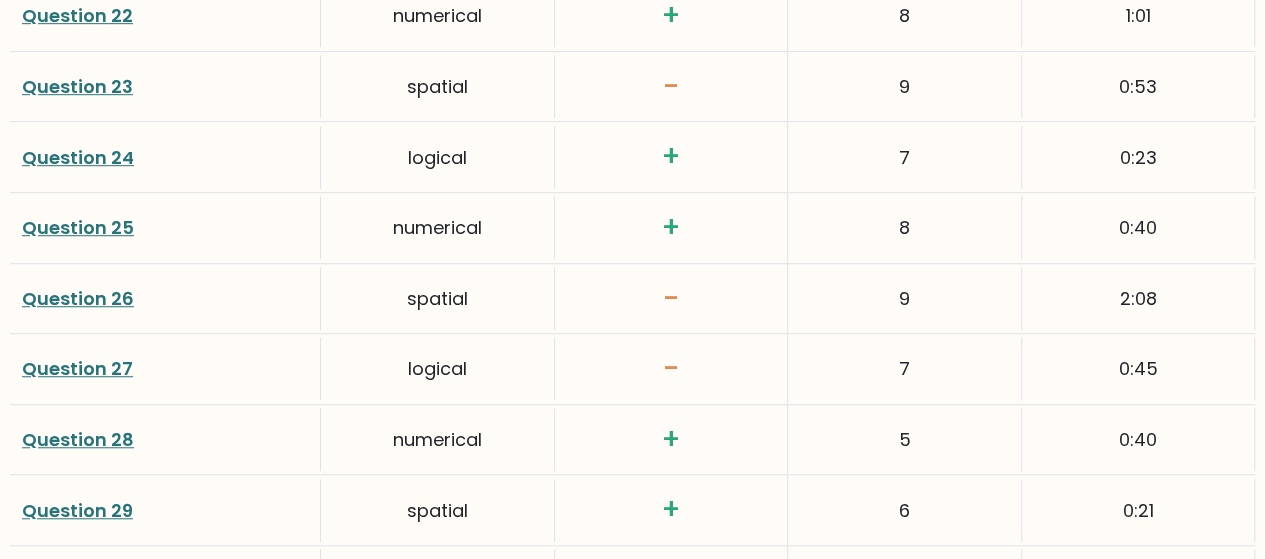 click on "Question 26" at bounding box center [78, 298] 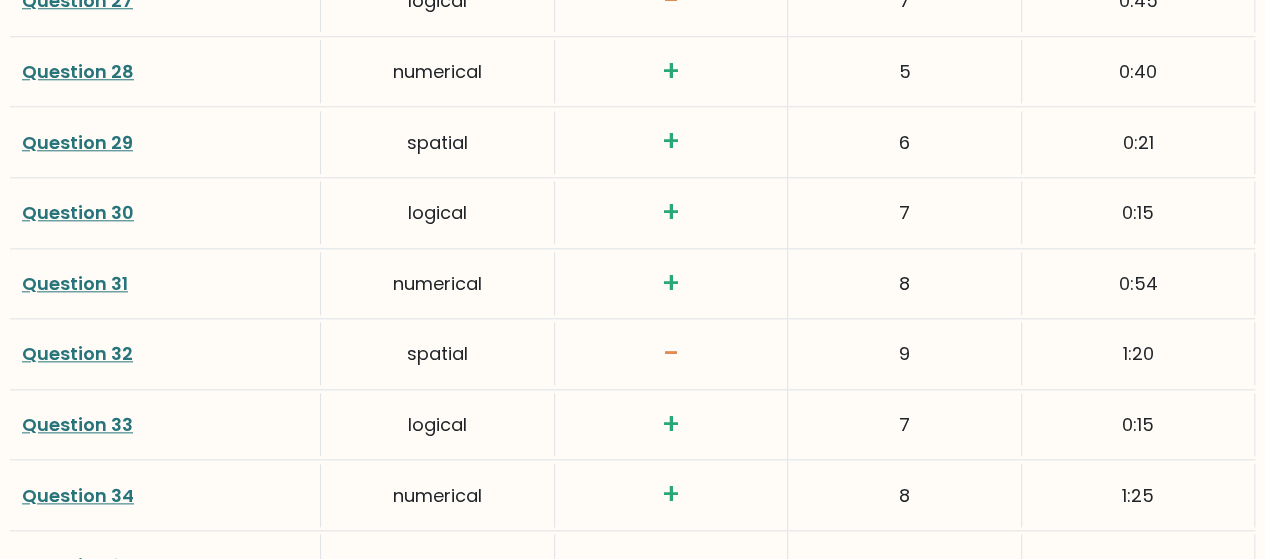 scroll, scrollTop: 4800, scrollLeft: 0, axis: vertical 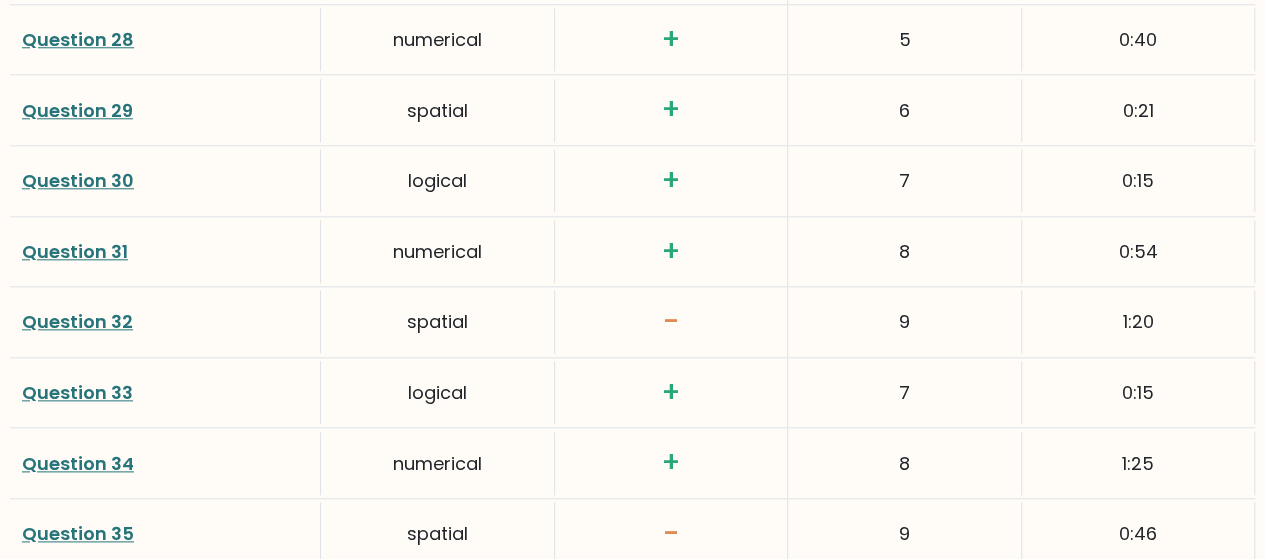 click on "Question 32" at bounding box center (77, 321) 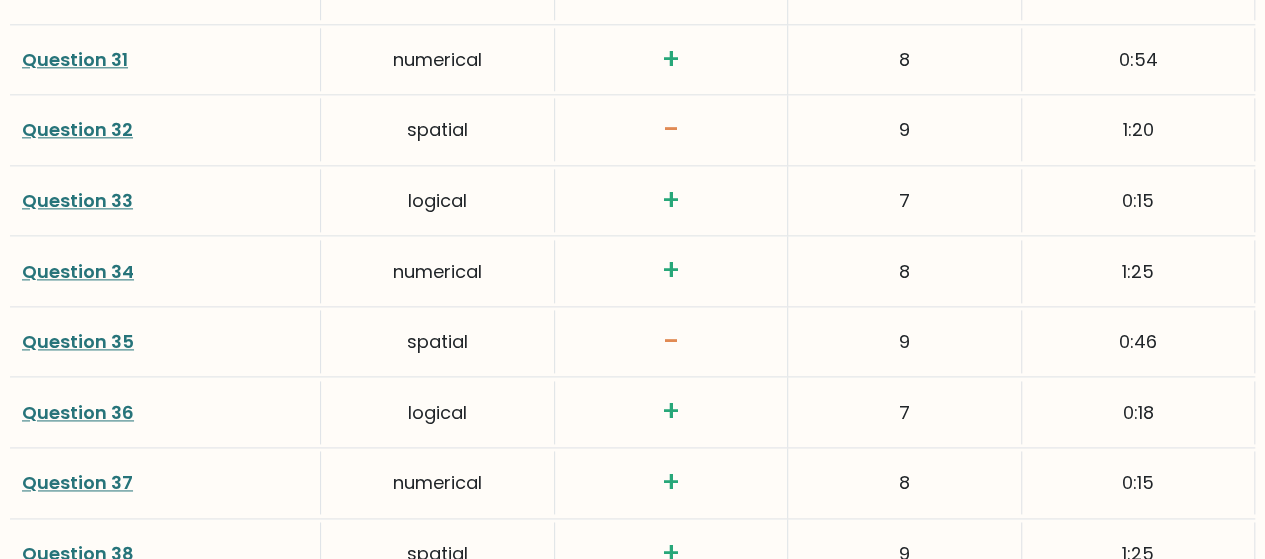 scroll, scrollTop: 5000, scrollLeft: 0, axis: vertical 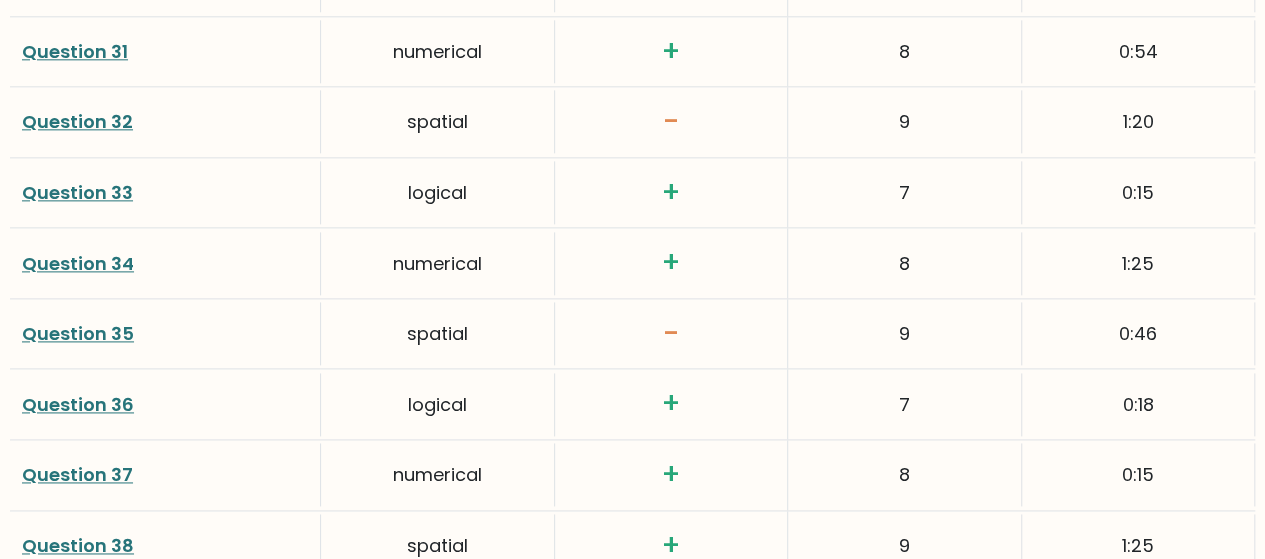 click on "Question 35" at bounding box center [78, 333] 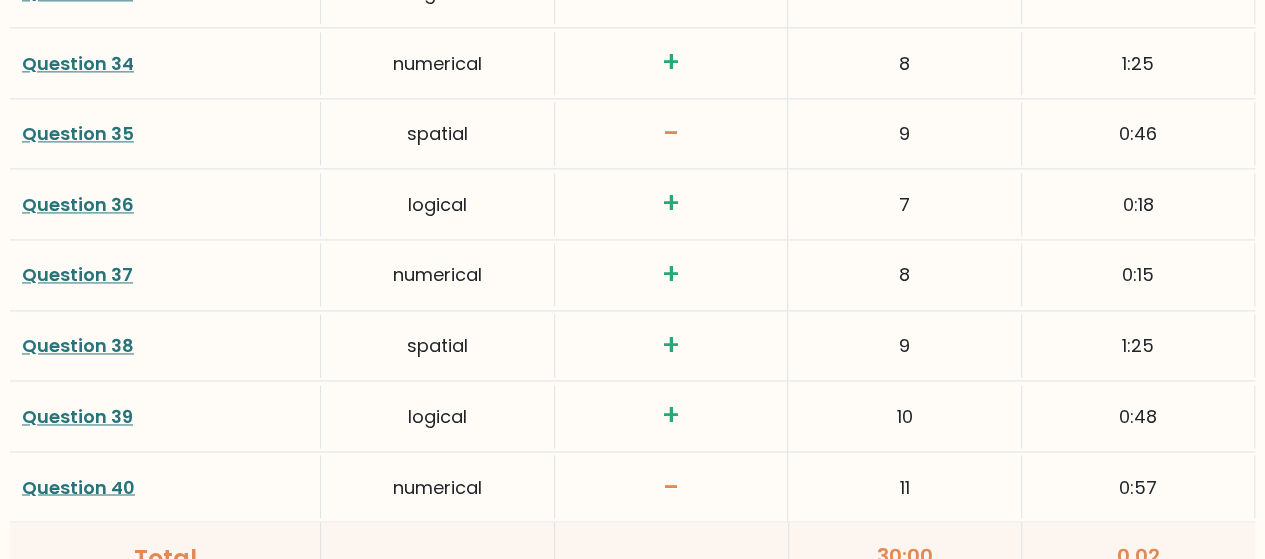 scroll, scrollTop: 5300, scrollLeft: 0, axis: vertical 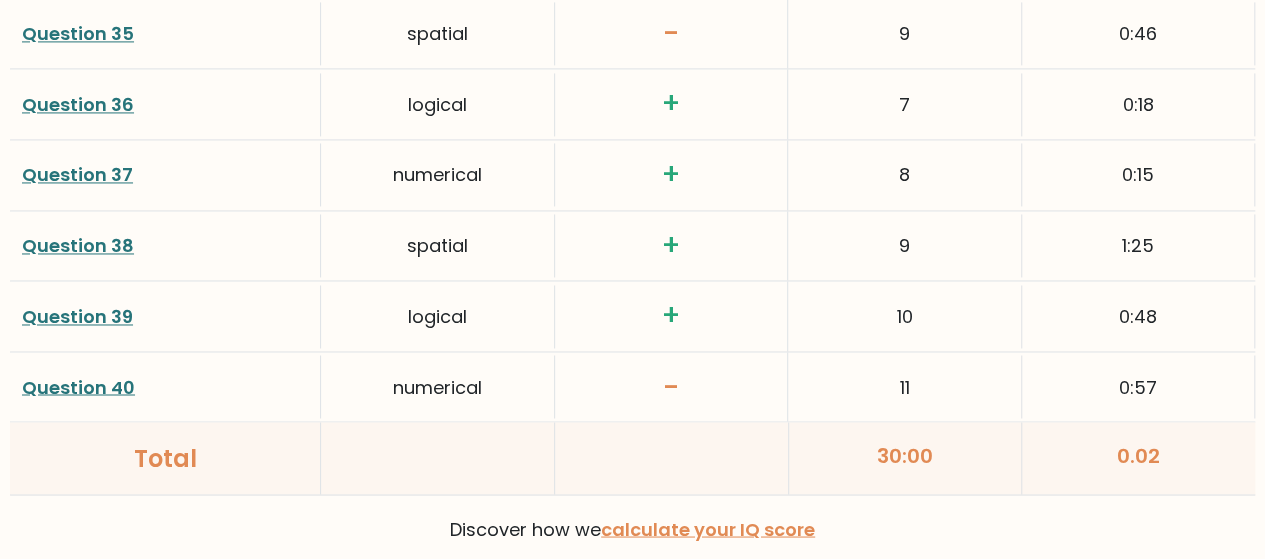 click on "Question 40" at bounding box center (78, 386) 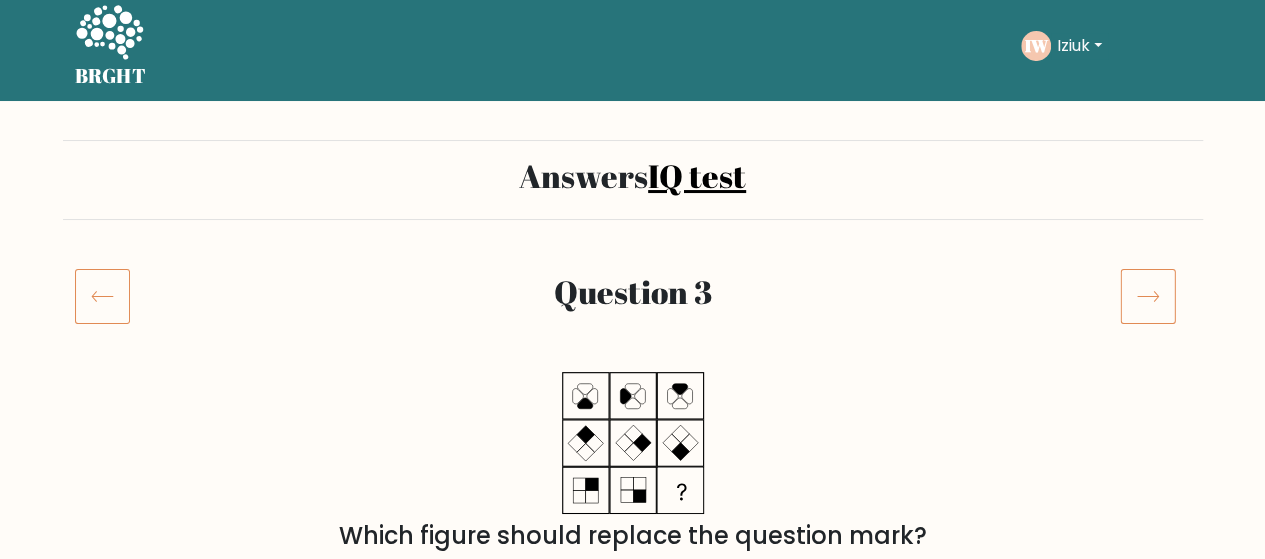 scroll, scrollTop: 0, scrollLeft: 0, axis: both 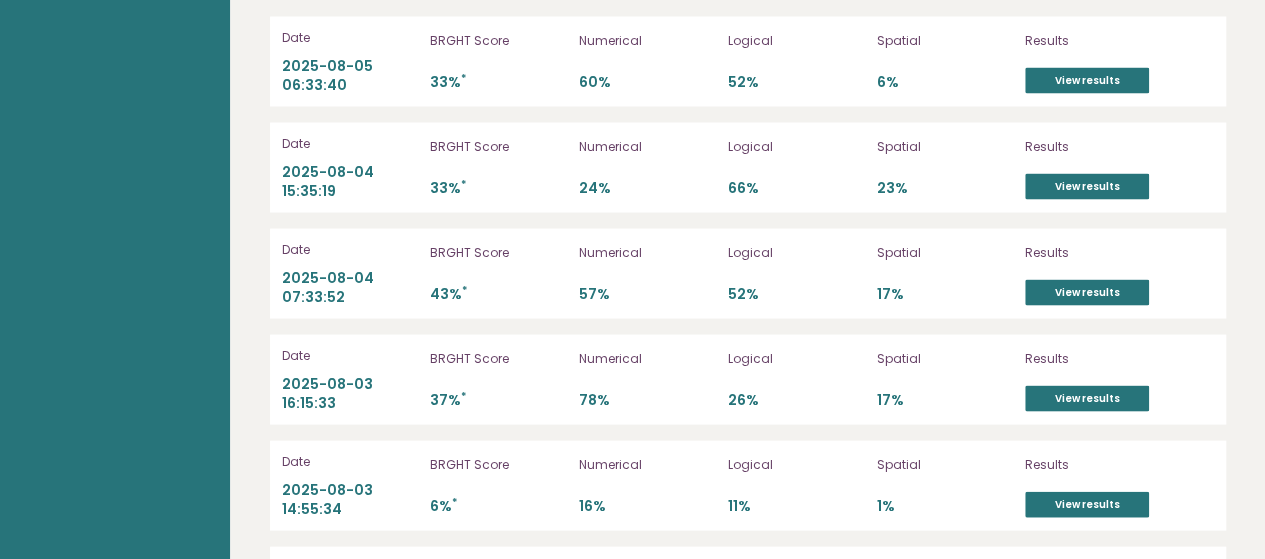 drag, startPoint x: 1266, startPoint y: 44, endPoint x: 1207, endPoint y: 461, distance: 421.15317 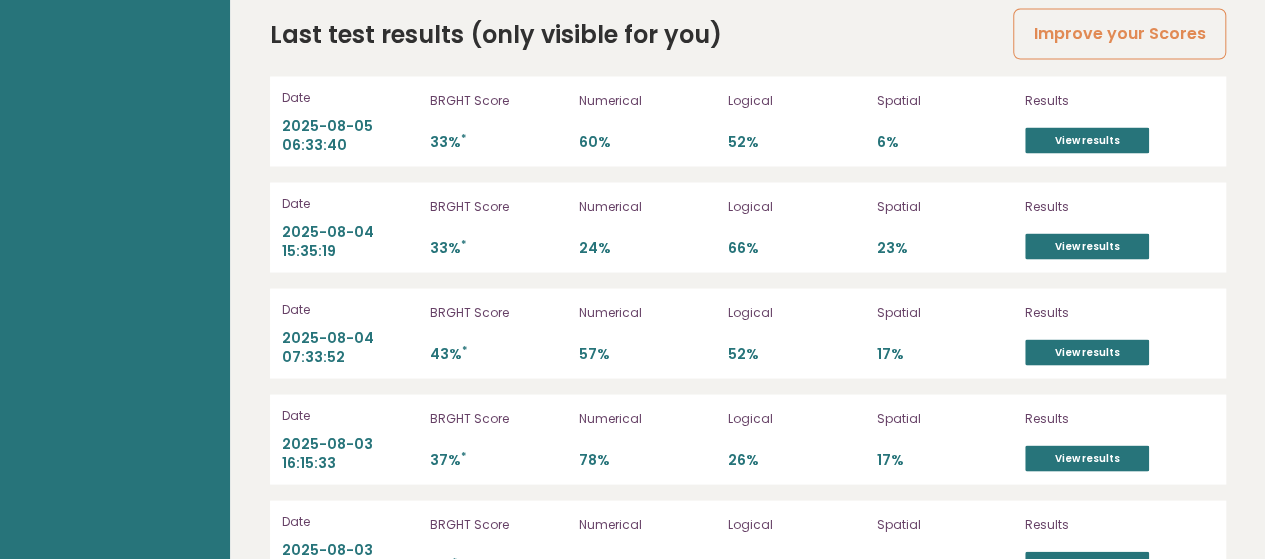 scroll, scrollTop: 5608, scrollLeft: 0, axis: vertical 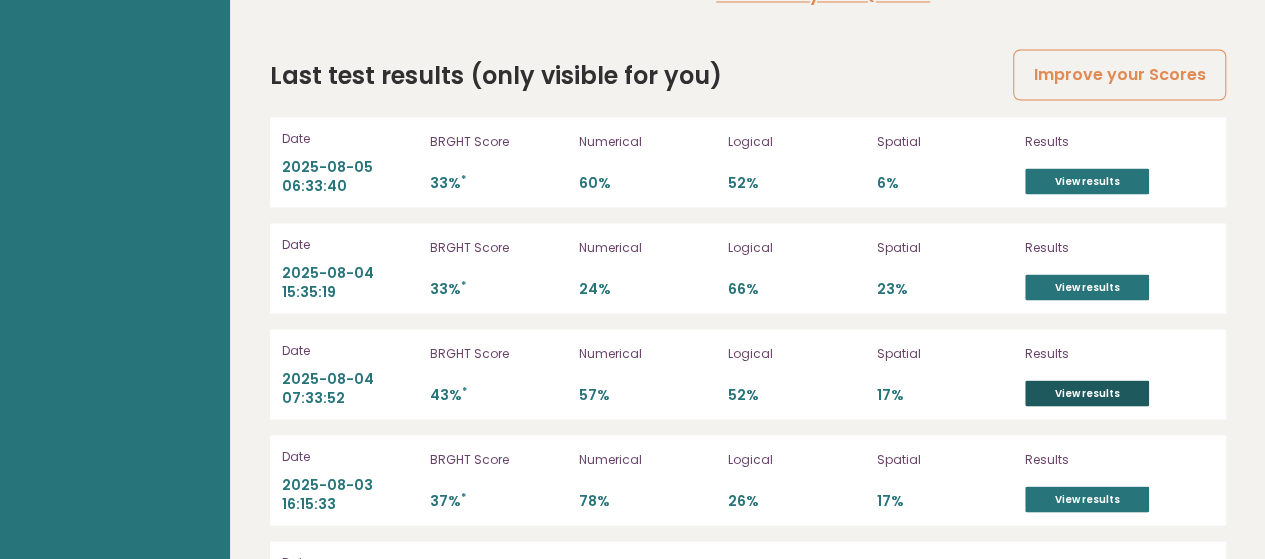 click on "View results" at bounding box center [1087, 393] 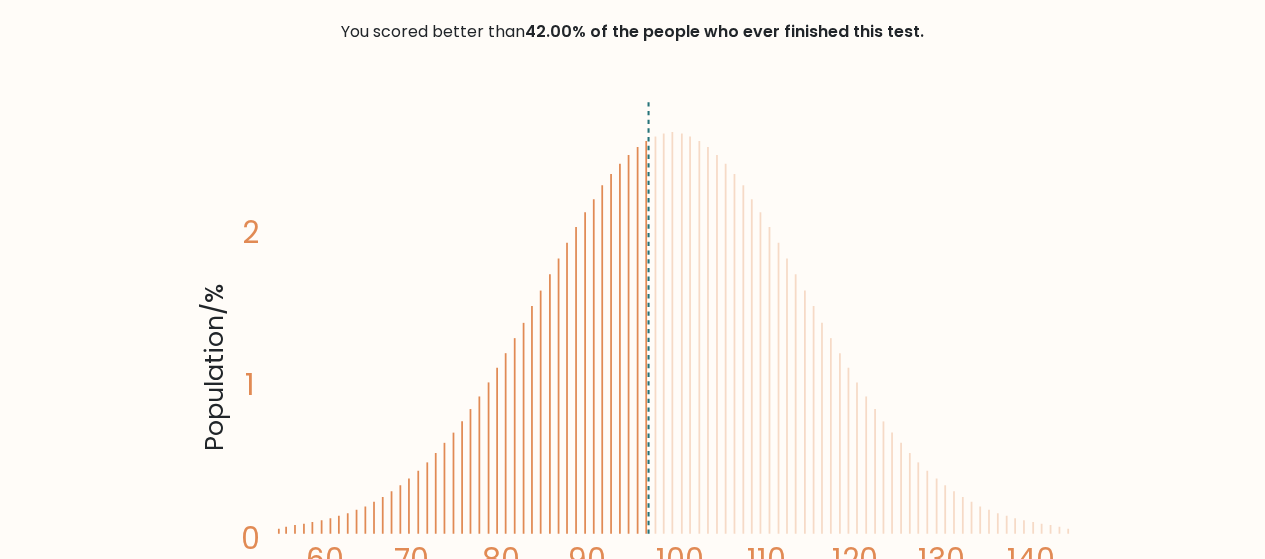 scroll, scrollTop: 300, scrollLeft: 0, axis: vertical 